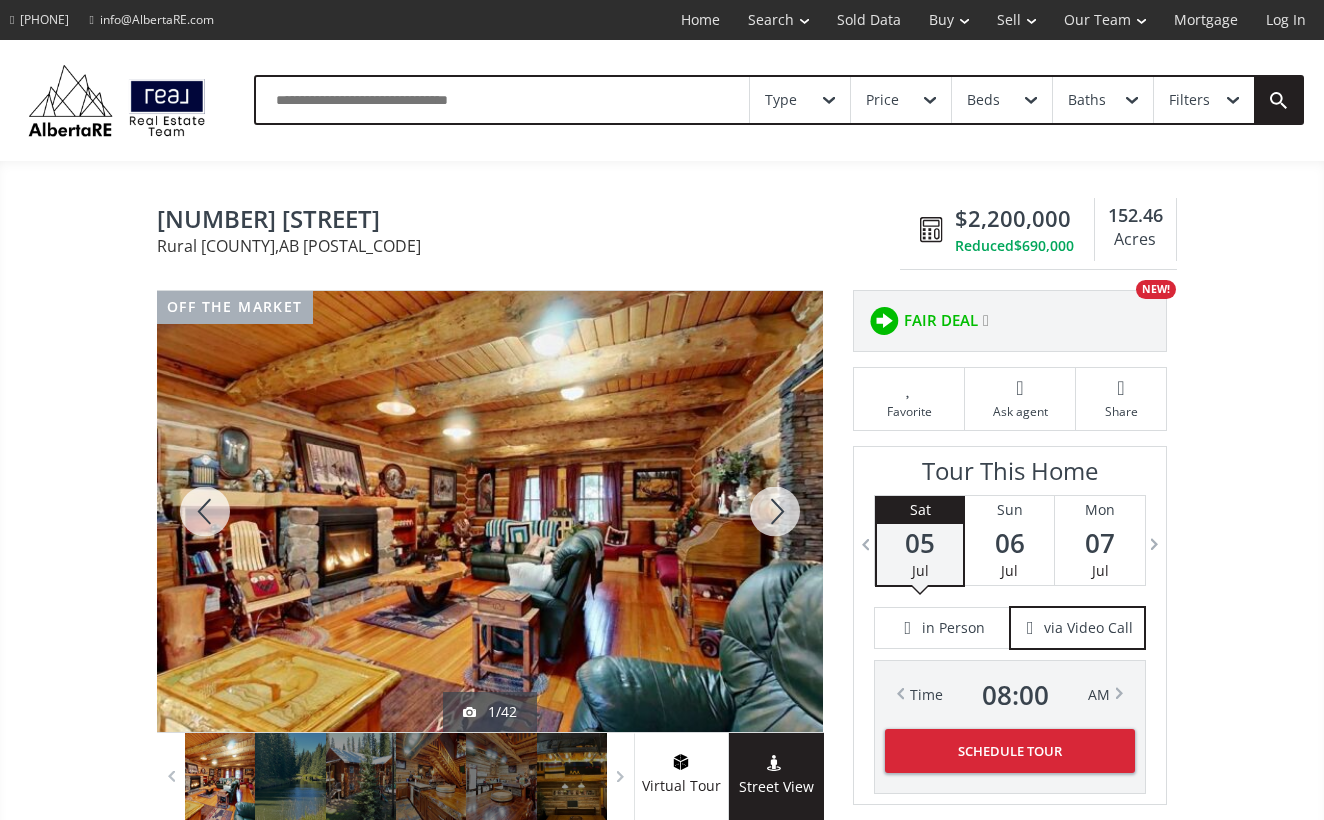 scroll, scrollTop: 0, scrollLeft: 0, axis: both 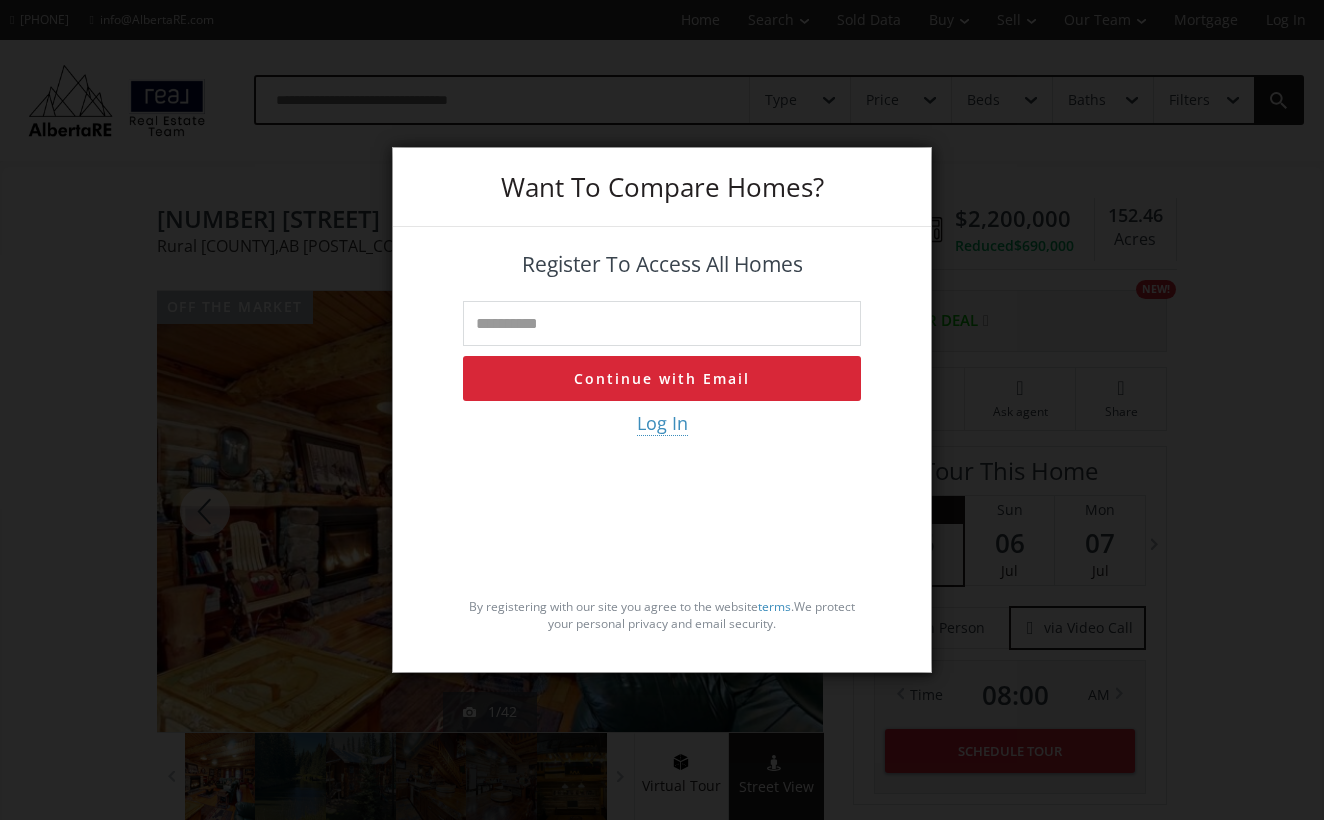 click on "Log In" at bounding box center [662, 423] 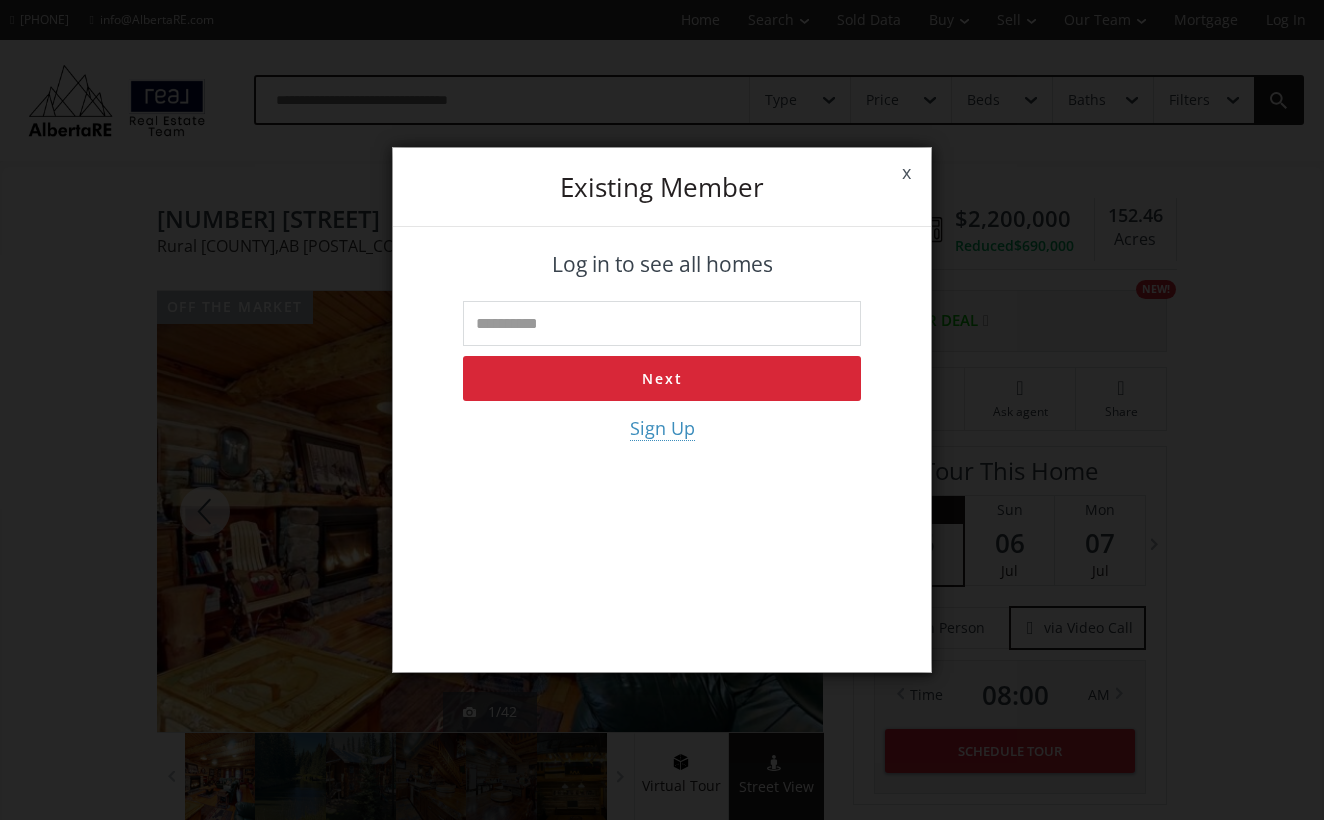 click on "x" at bounding box center [906, 173] 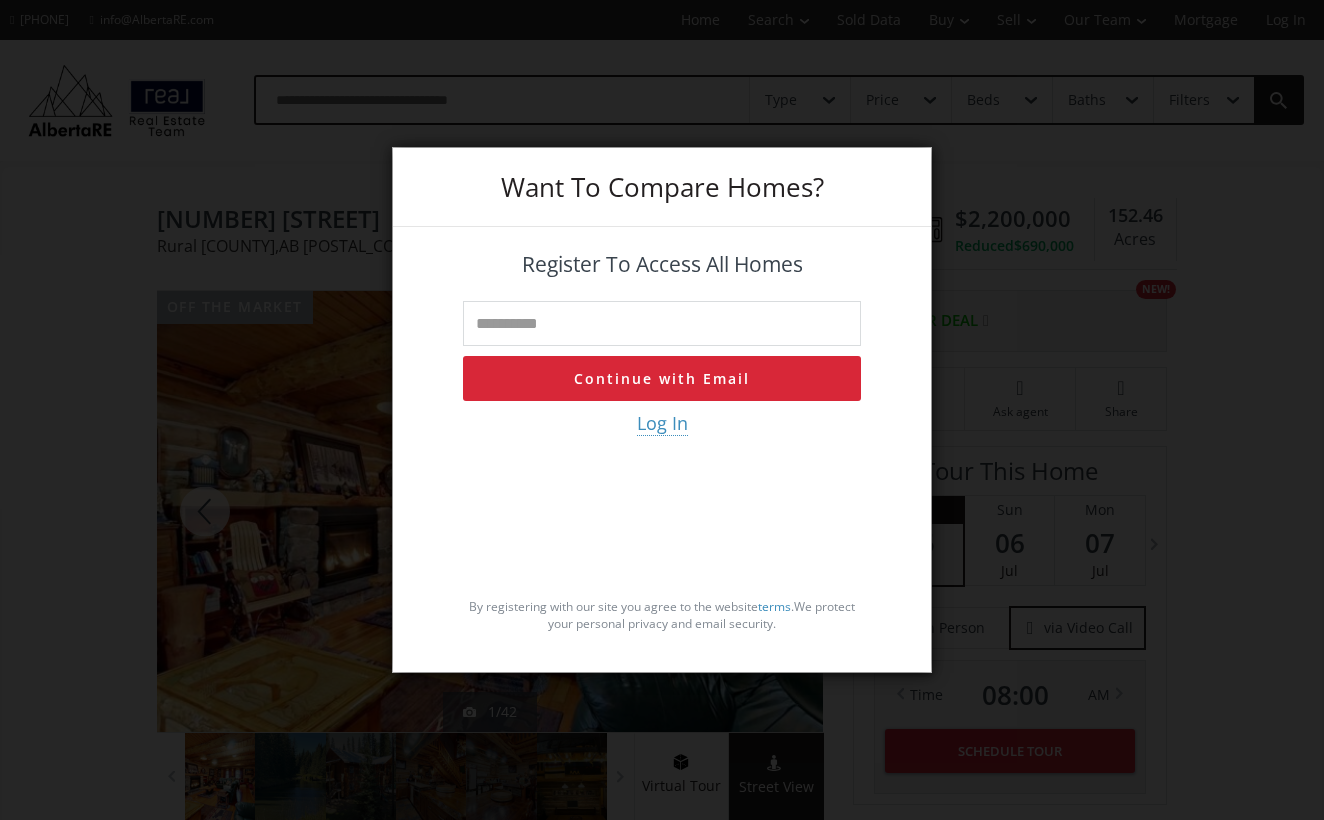 click on "Want To Compare Homes? Register To Access All Homes Continue with Email Log In By registering with our site you agree to the website  terms .   We protect your personal privacy and email security." at bounding box center [662, 410] 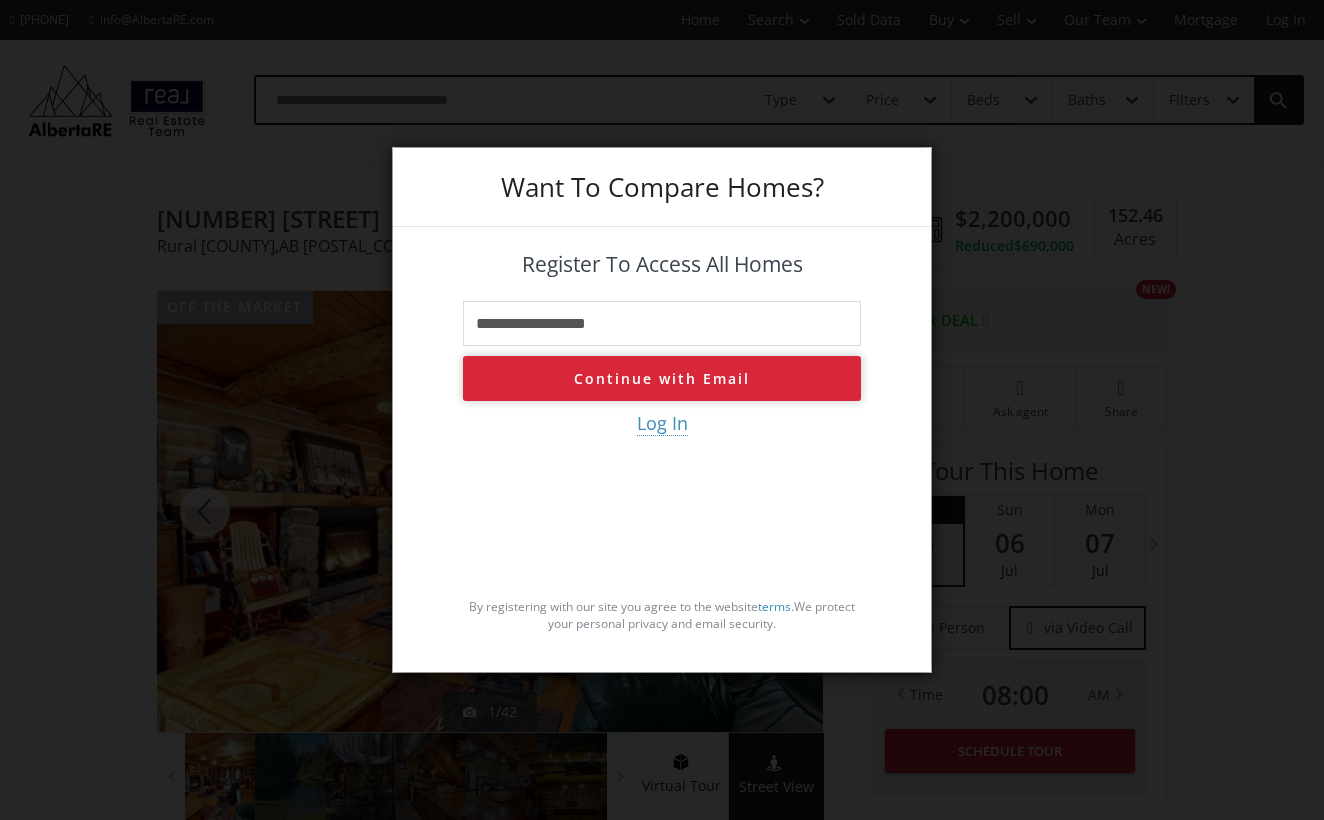 click on "Continue with Email" at bounding box center [662, 378] 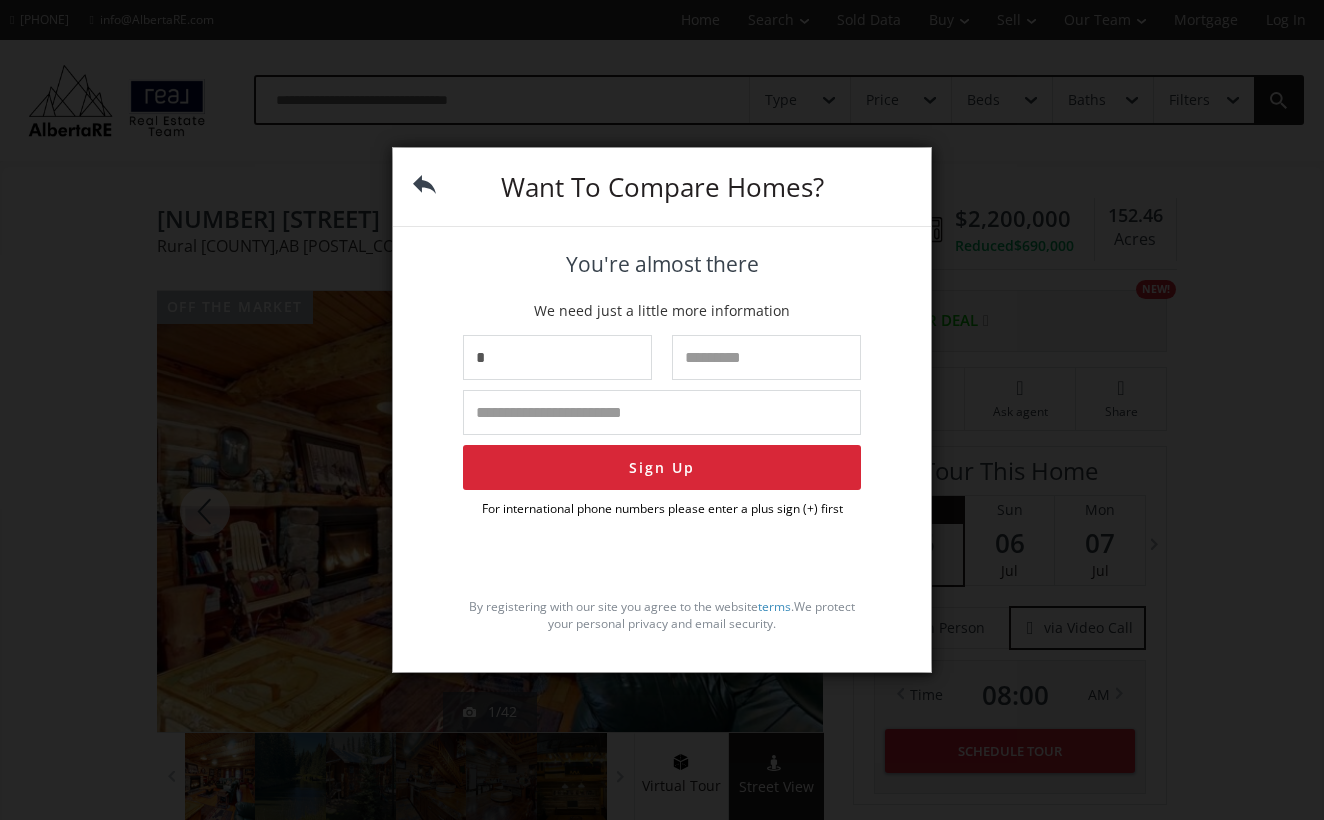 type on "*" 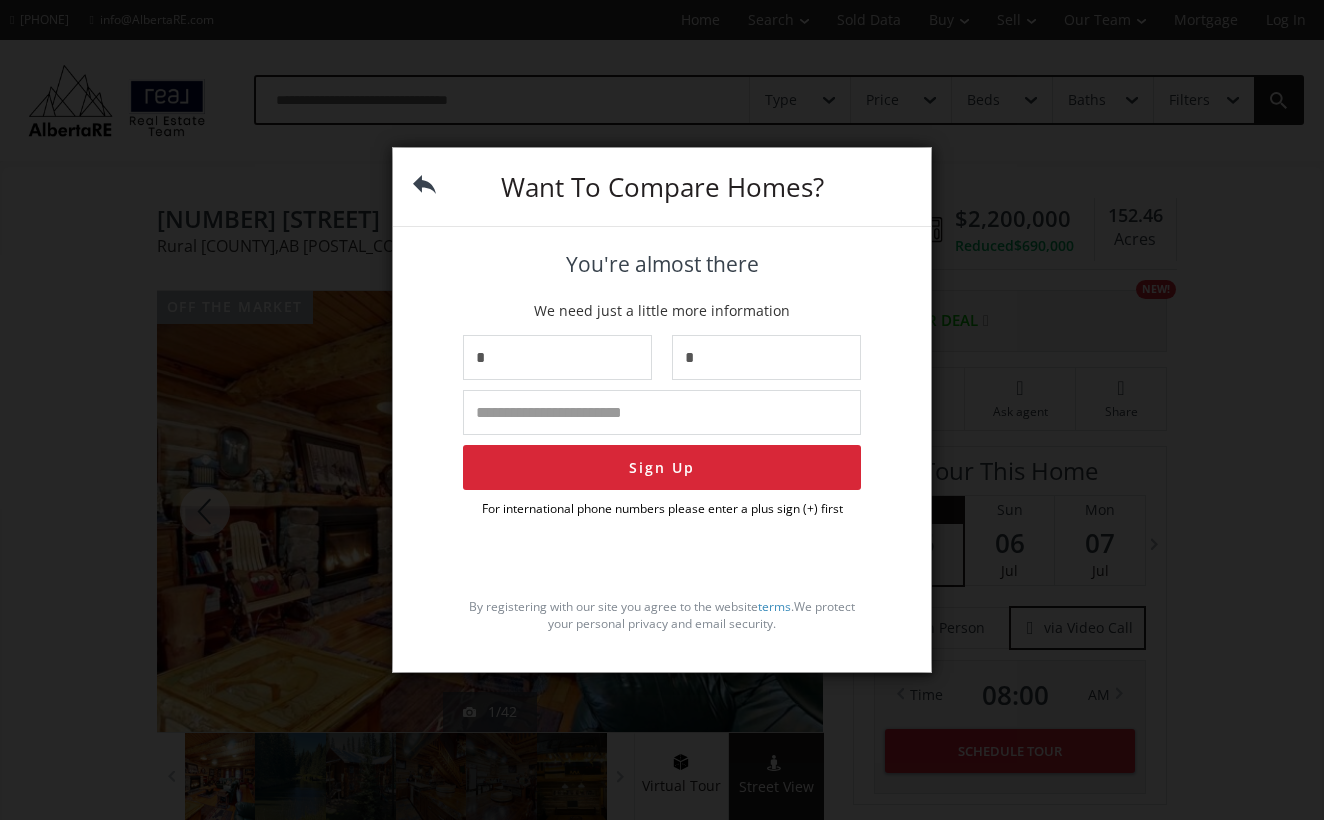 type on "*" 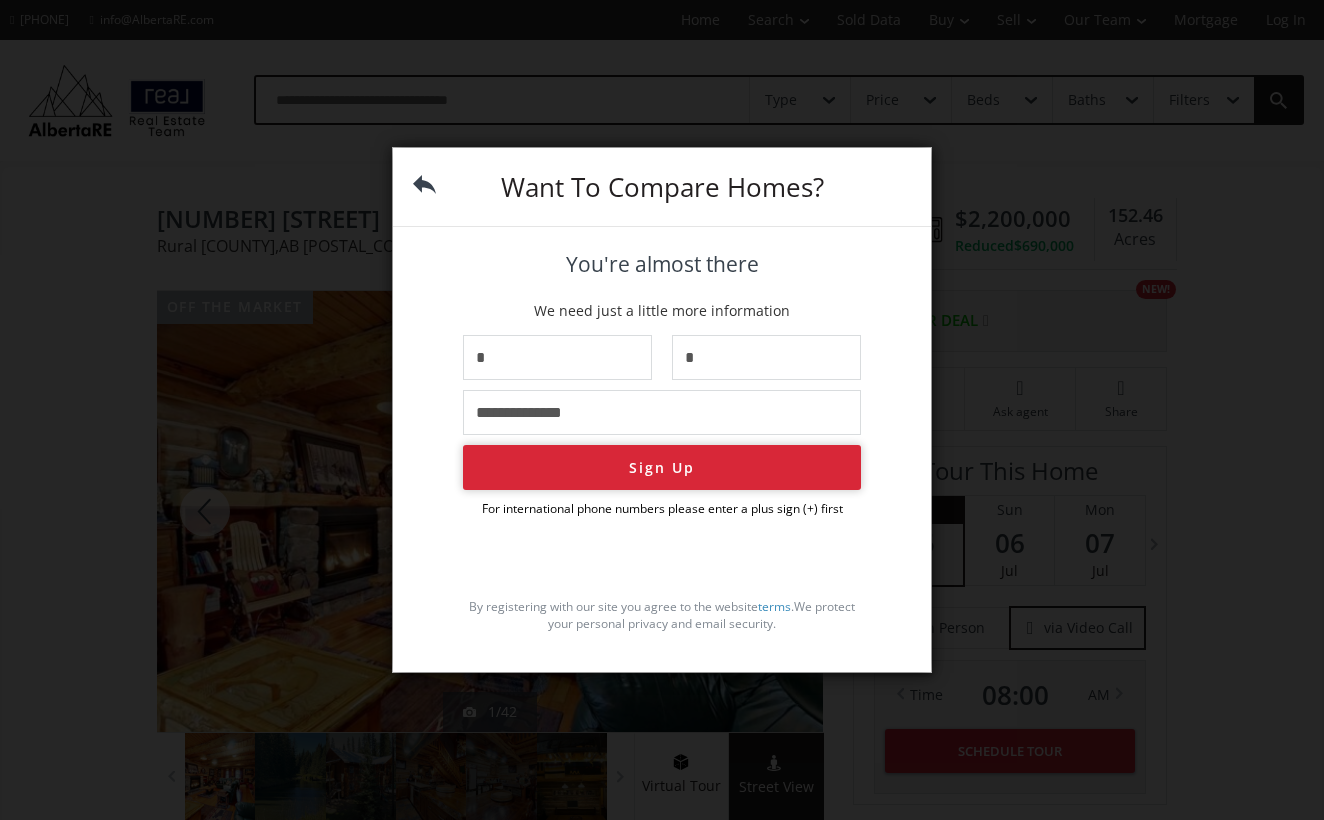 click on "Sign Up" at bounding box center [662, 467] 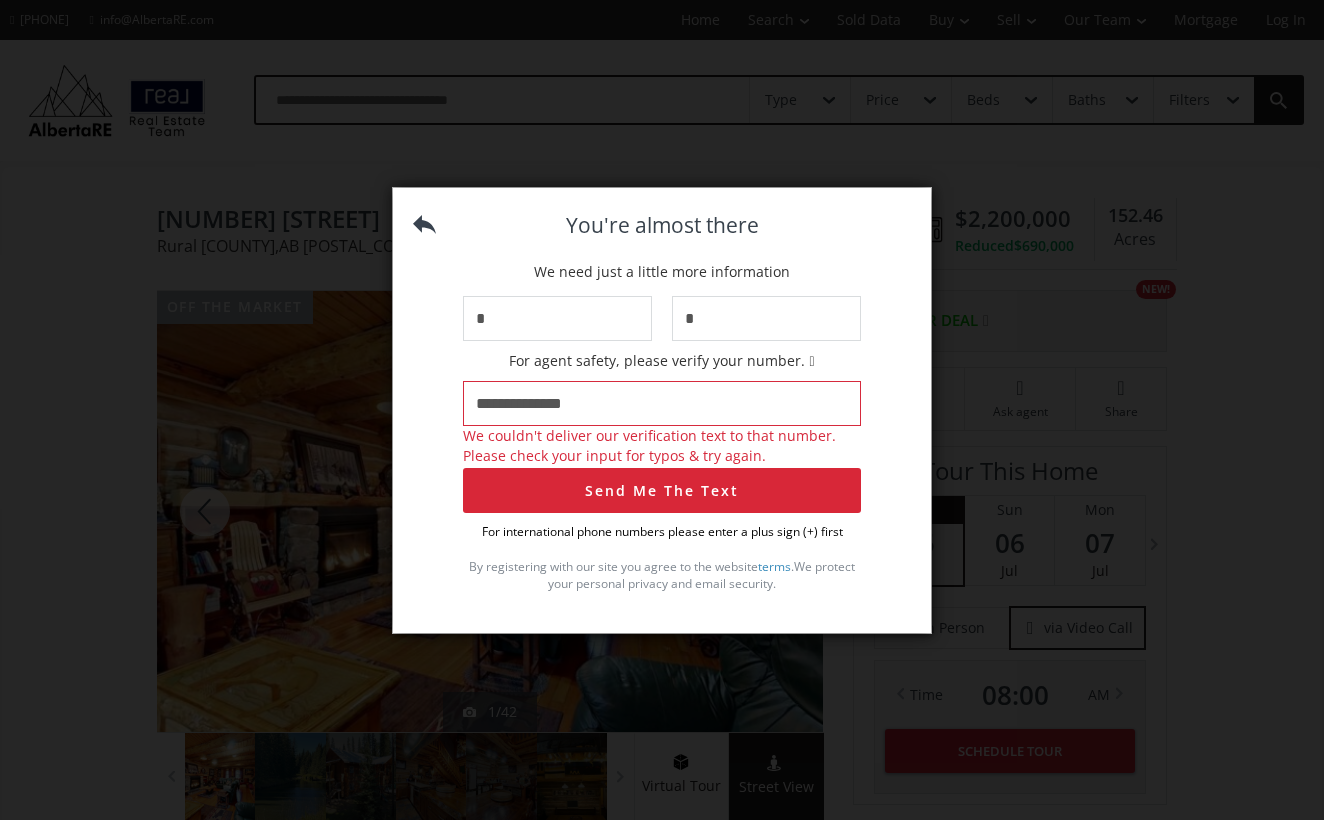 click on "**********" at bounding box center (662, 403) 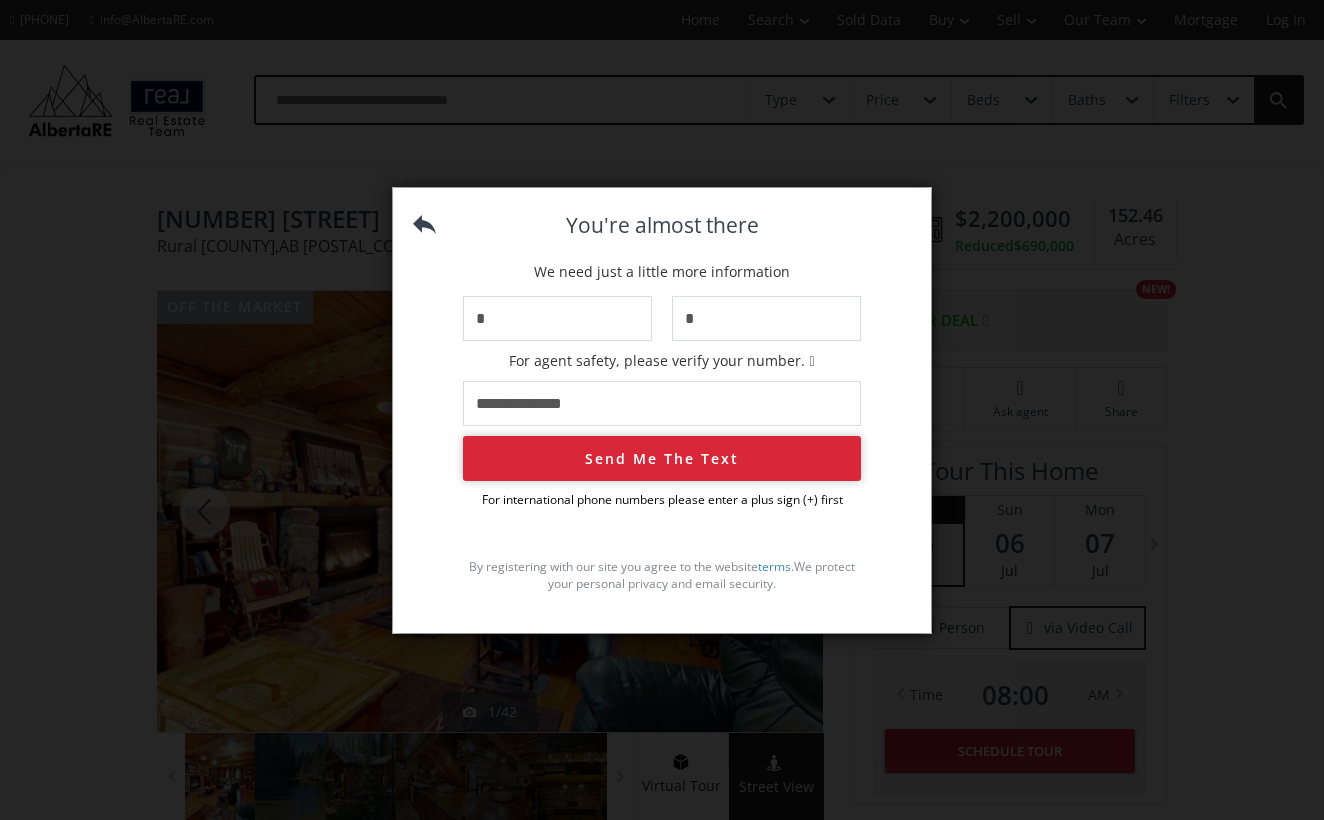 click on "Send Me The Text" at bounding box center [662, 458] 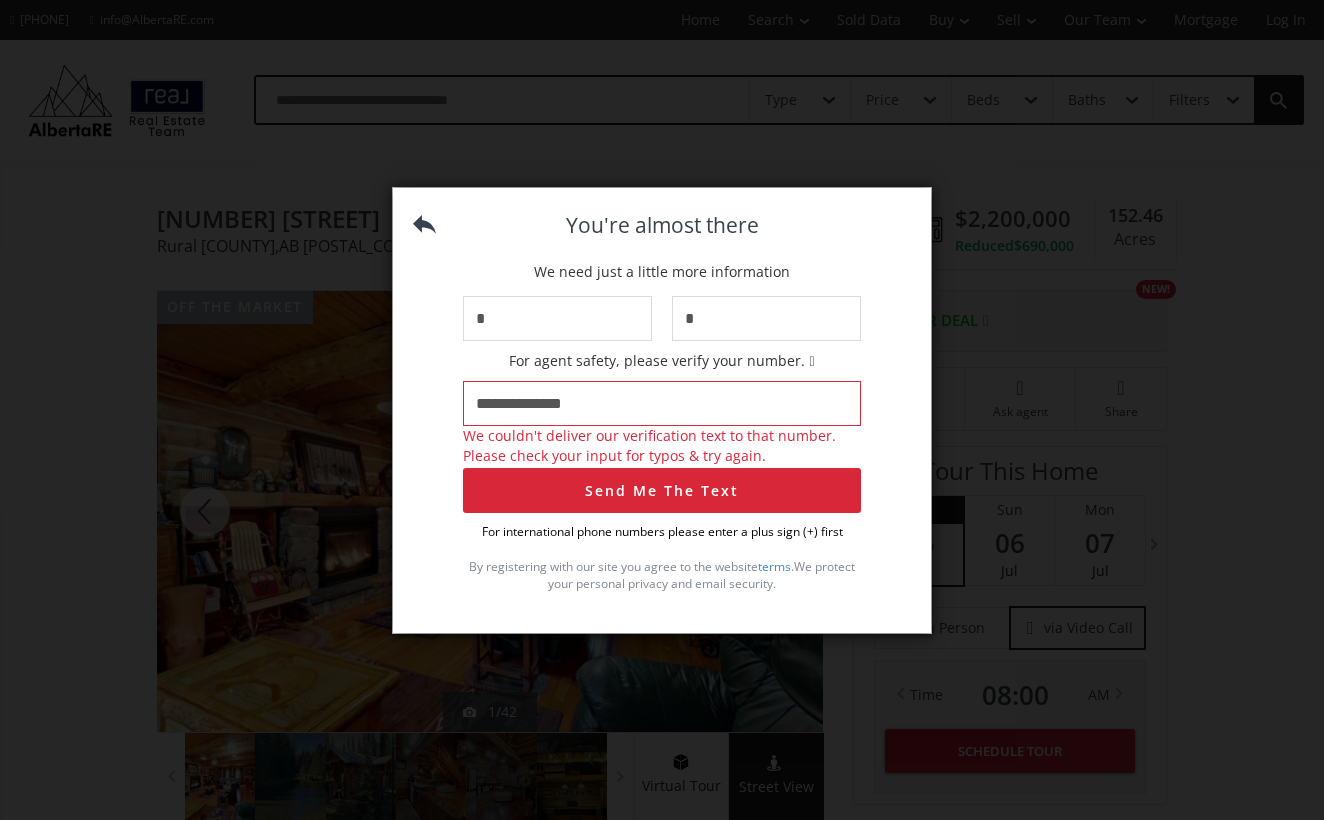 click on "**********" at bounding box center [662, 403] 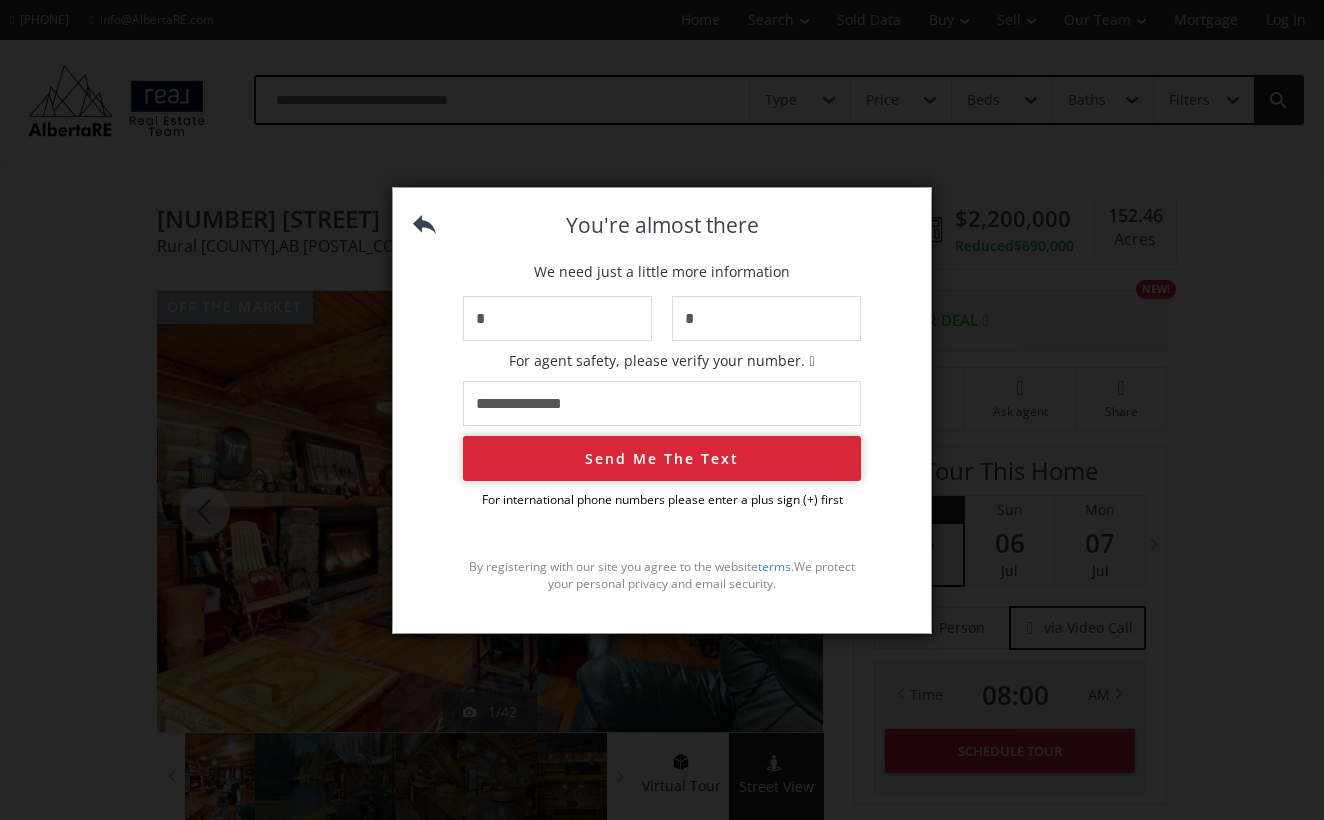 type on "**********" 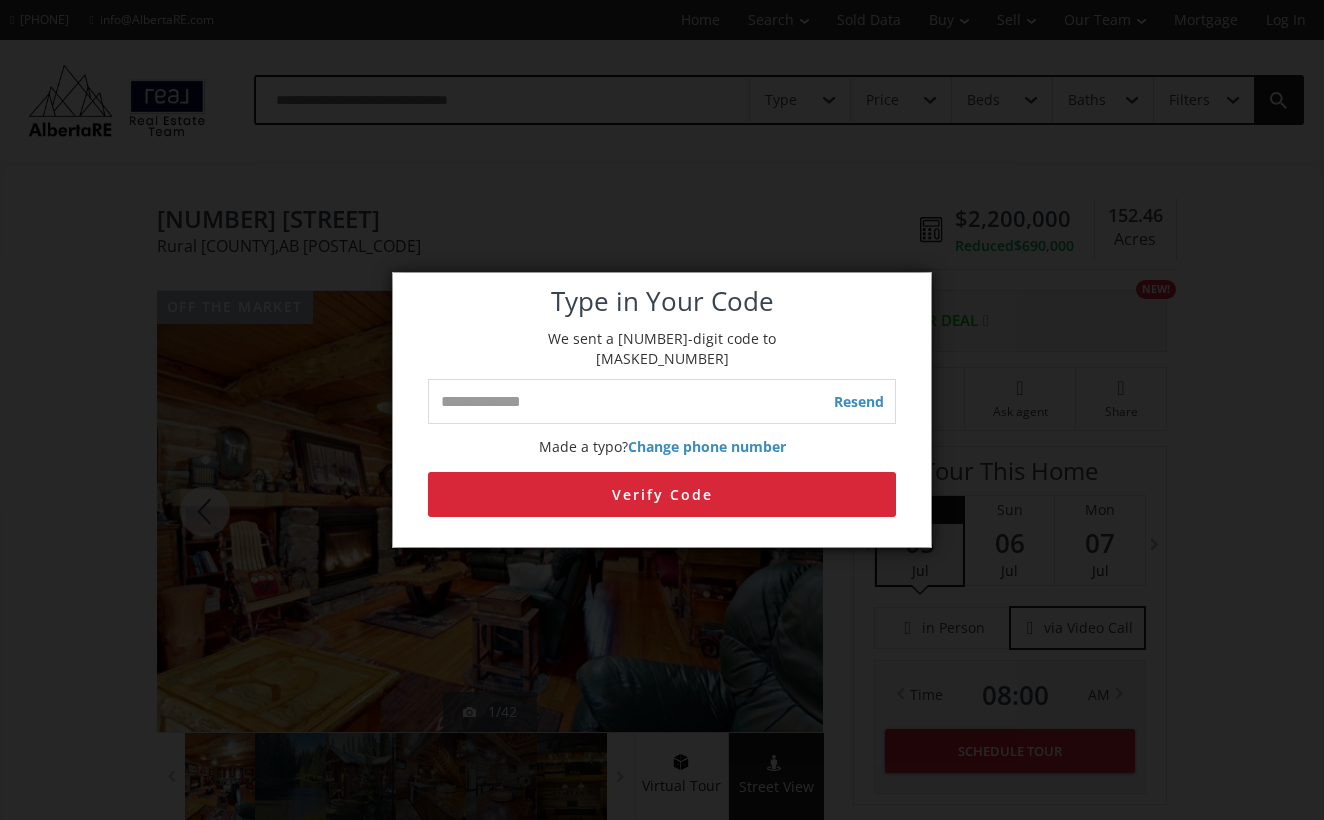 click at bounding box center (662, 401) 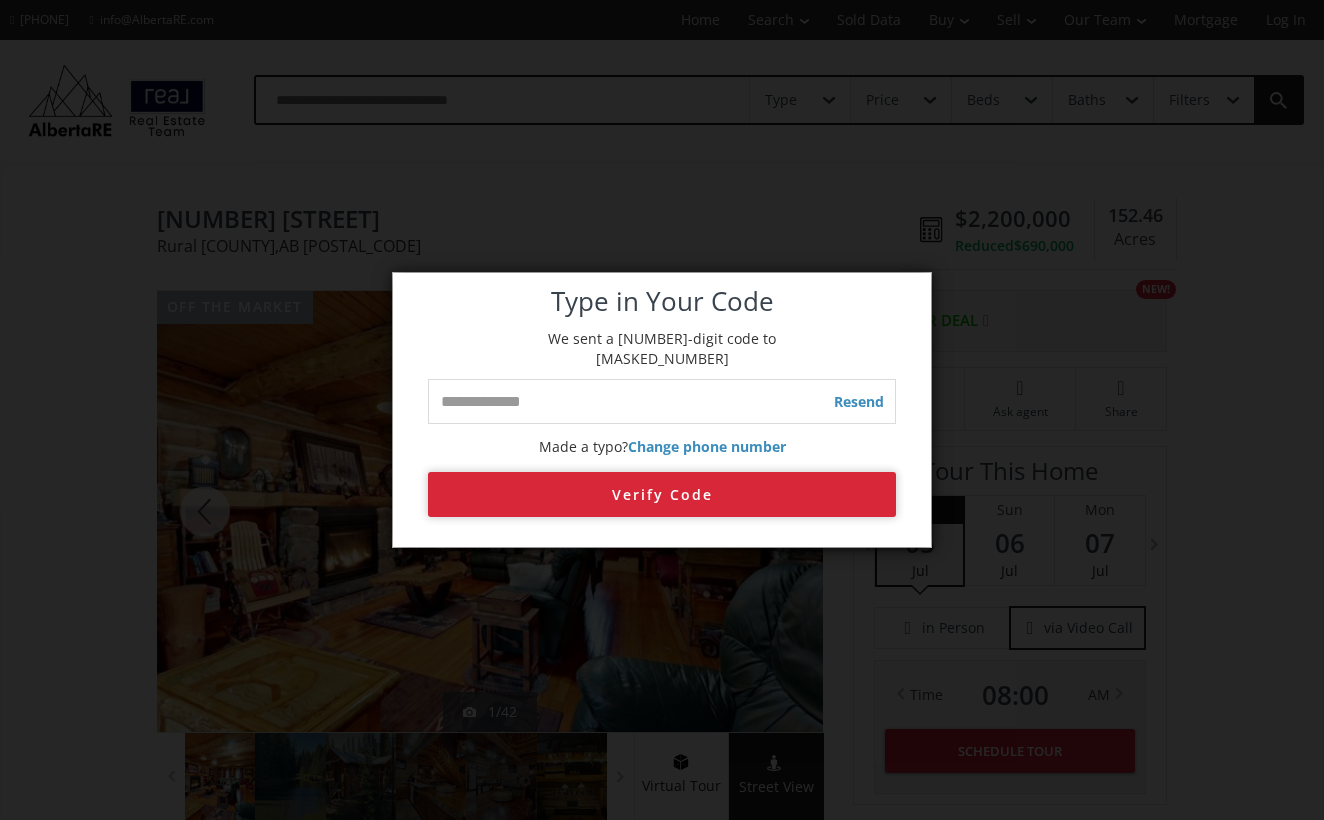 type on "****" 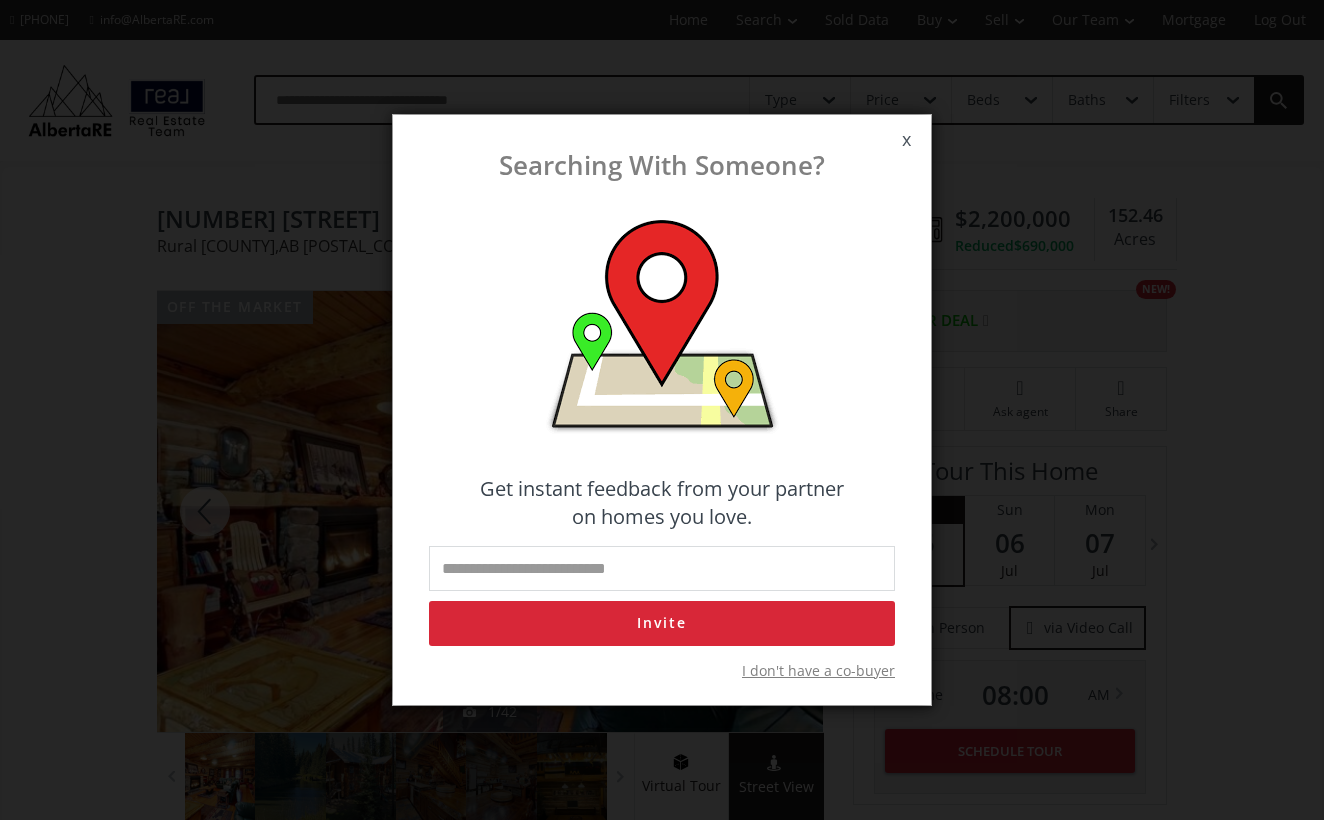 click on "I don't have a co-buyer" at bounding box center (818, 671) 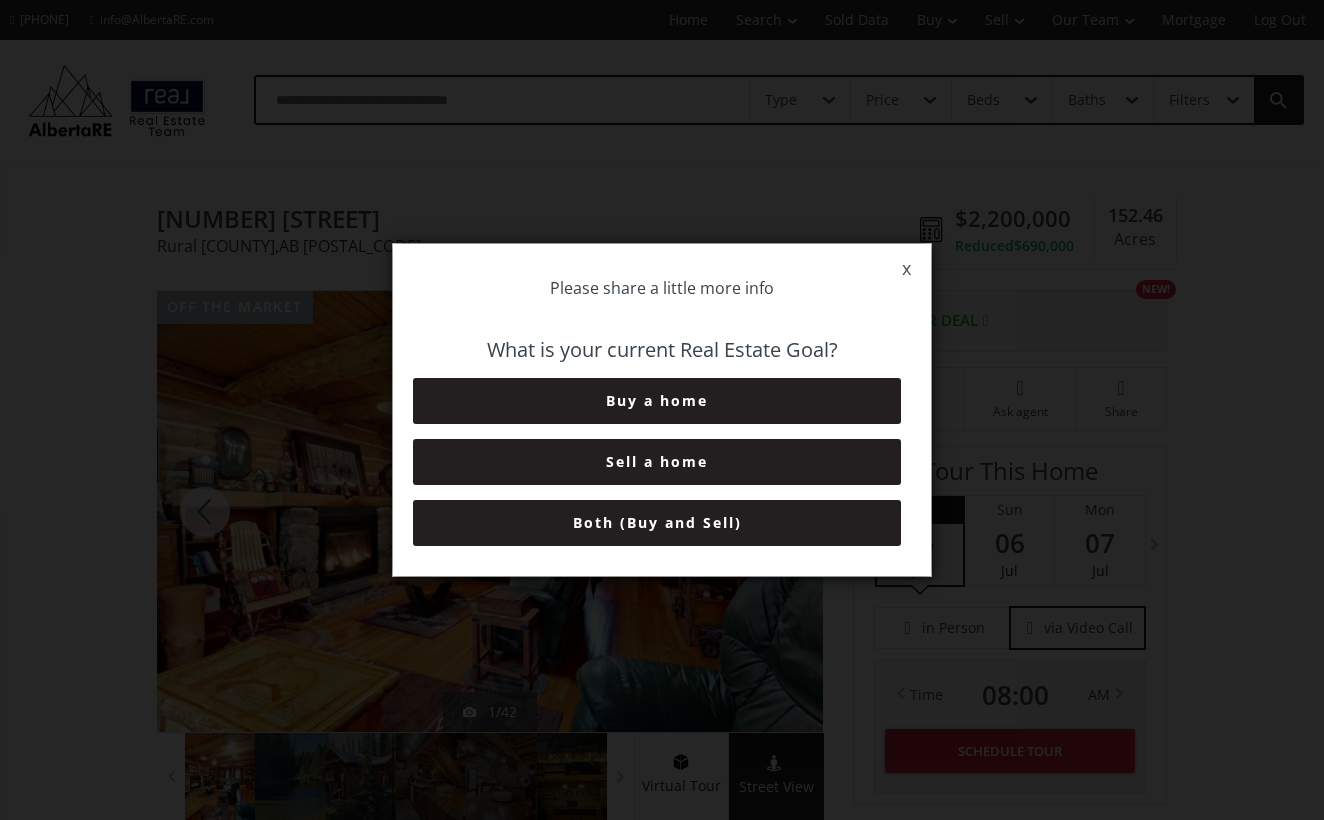 click on "x" at bounding box center (906, 269) 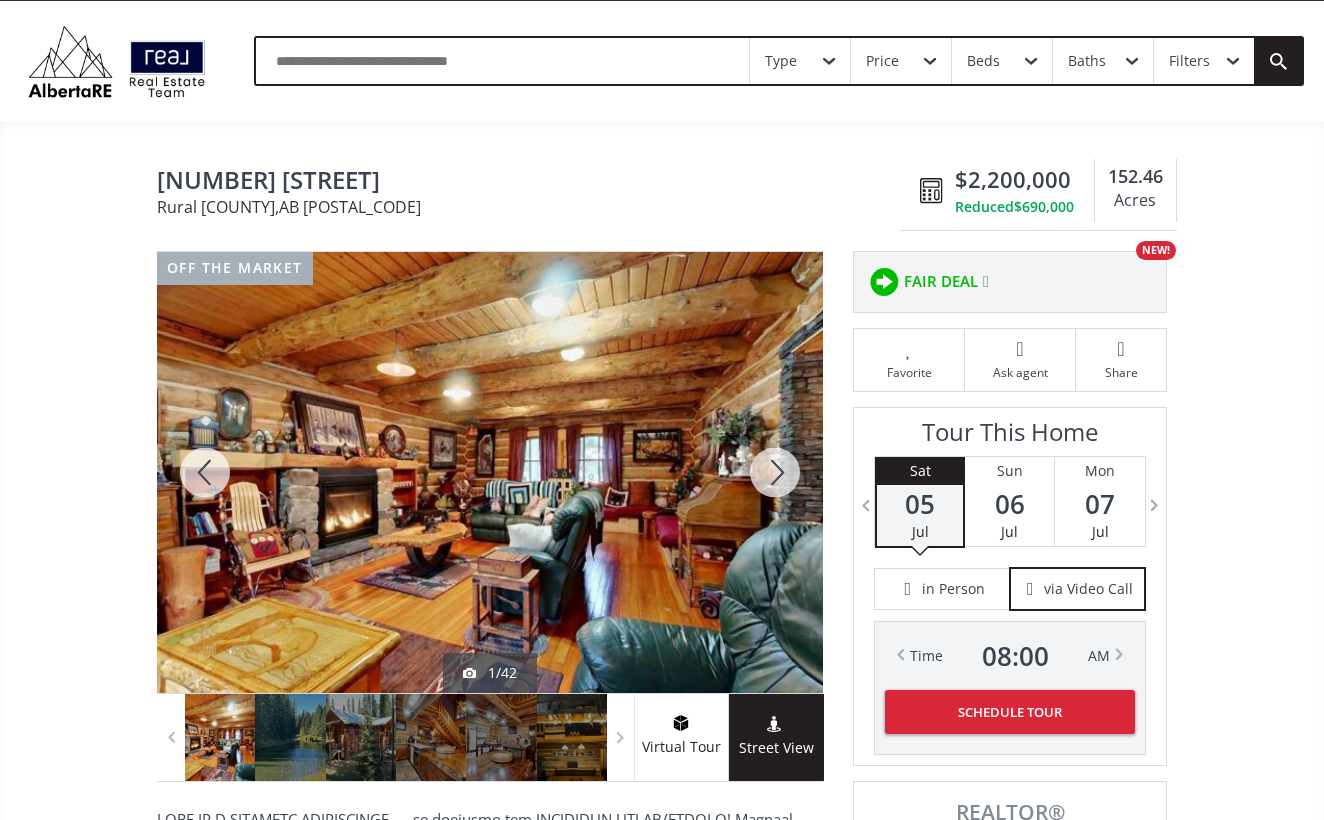 scroll, scrollTop: 47, scrollLeft: 0, axis: vertical 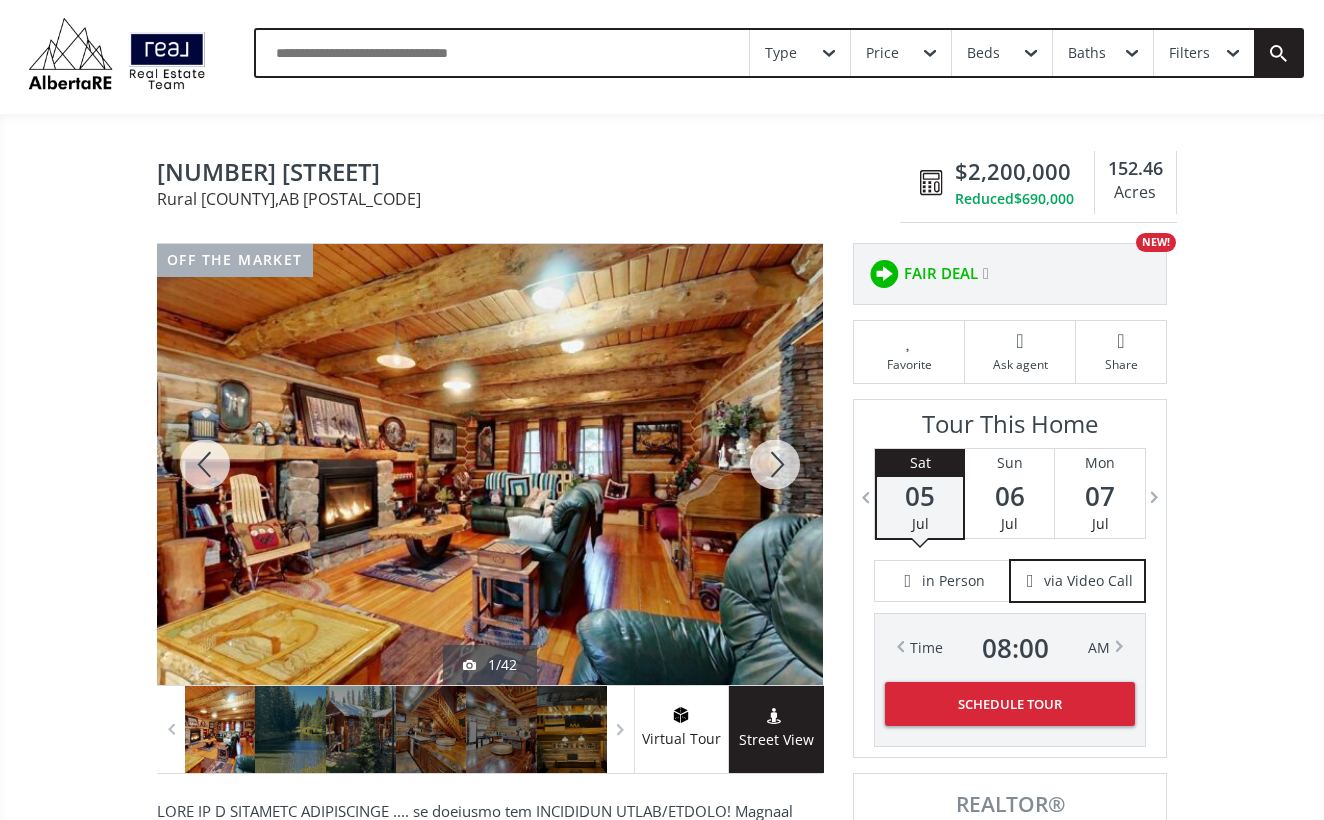 click at bounding box center (775, 464) 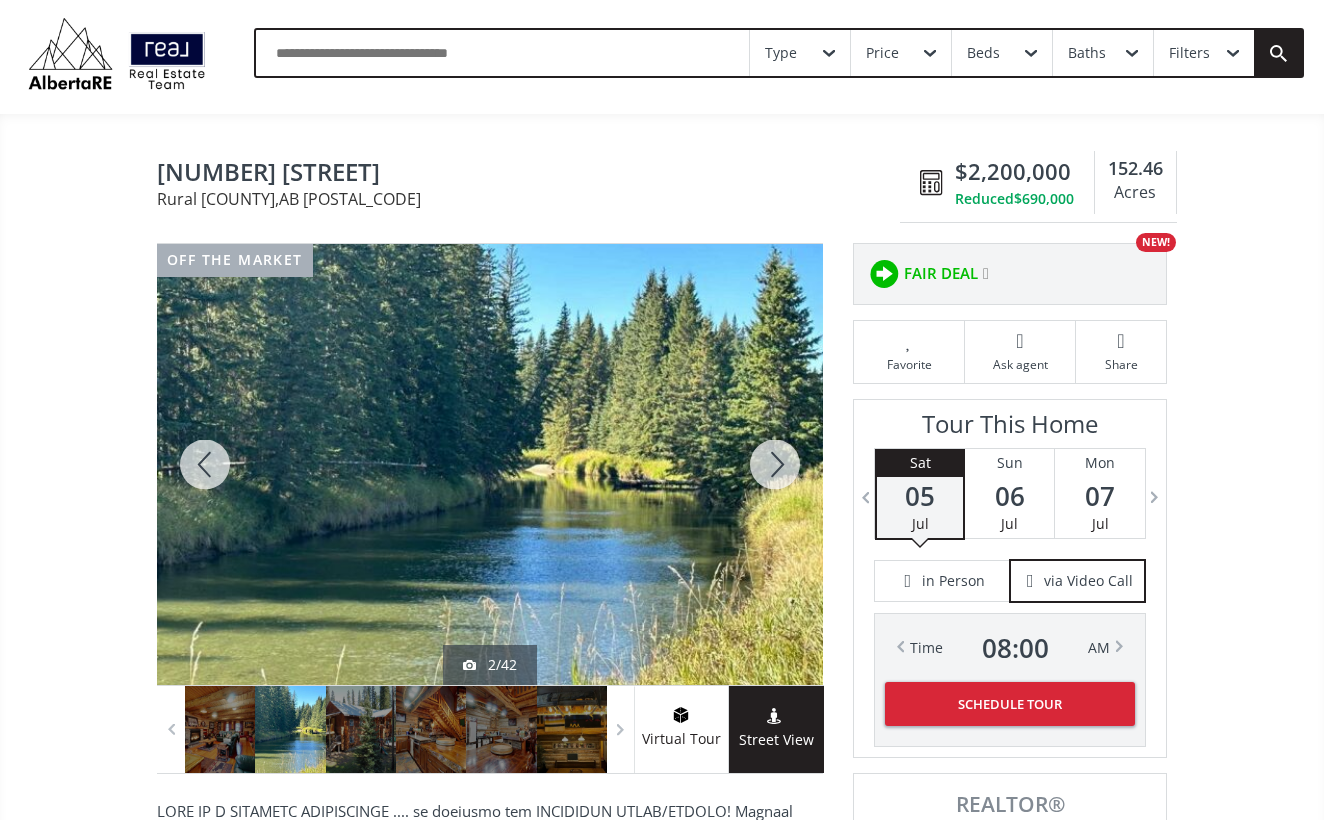 click at bounding box center [775, 464] 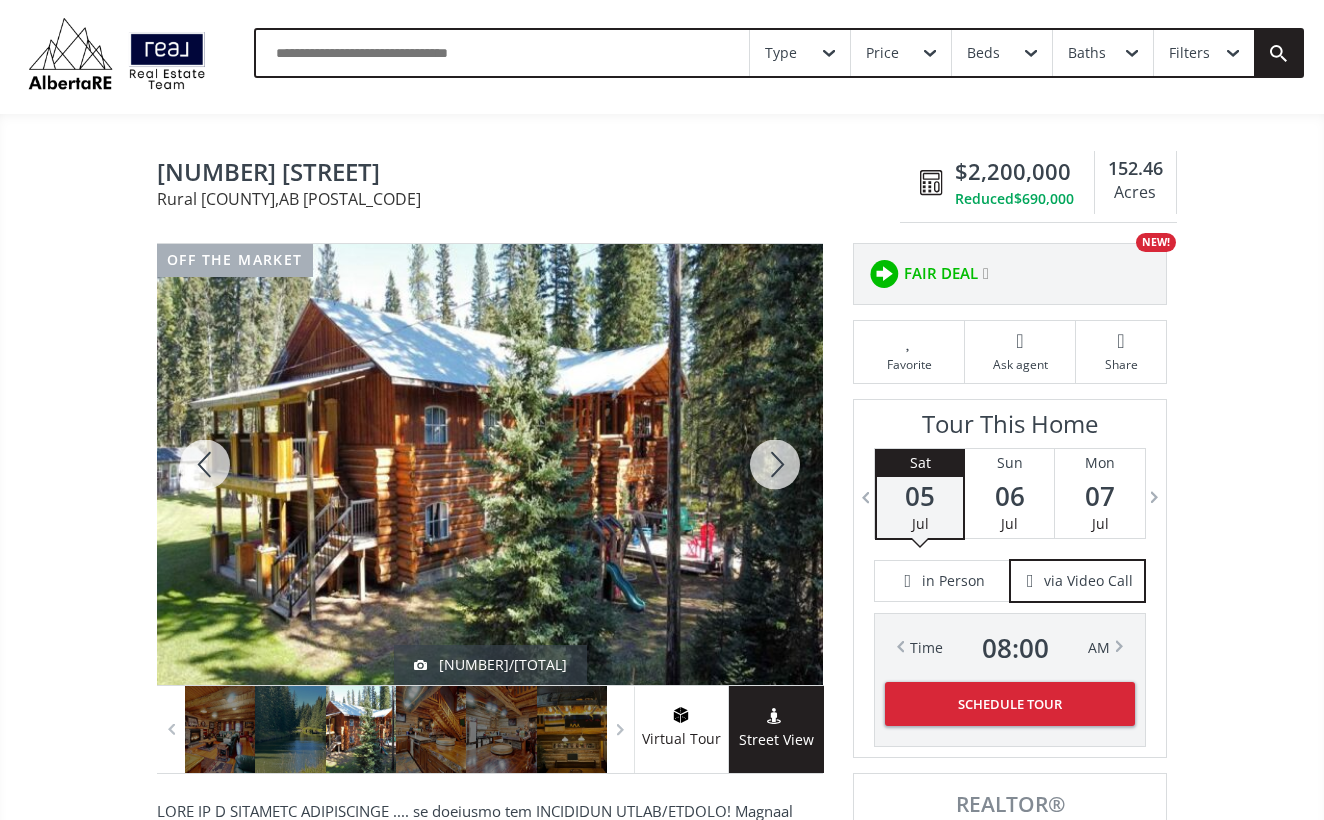click at bounding box center (775, 464) 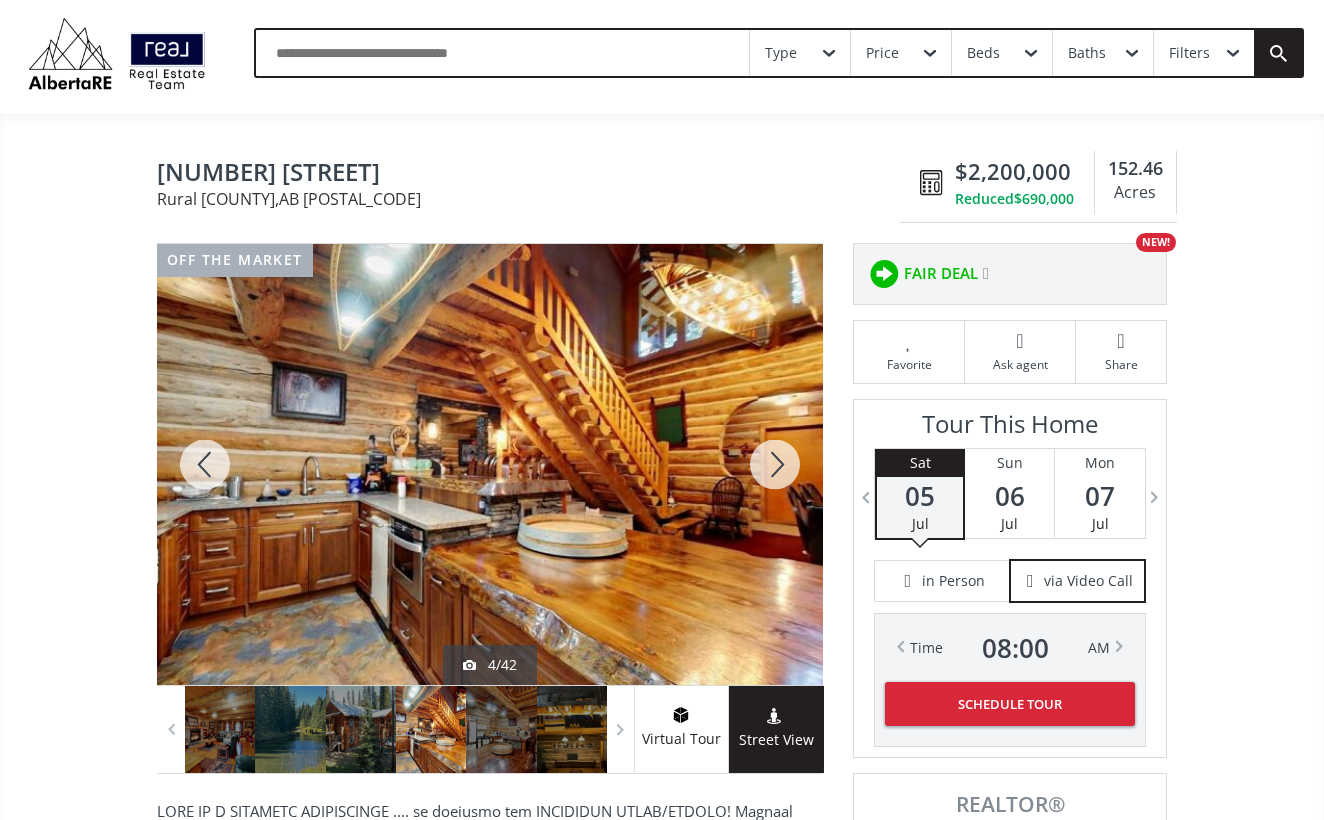 click at bounding box center [775, 464] 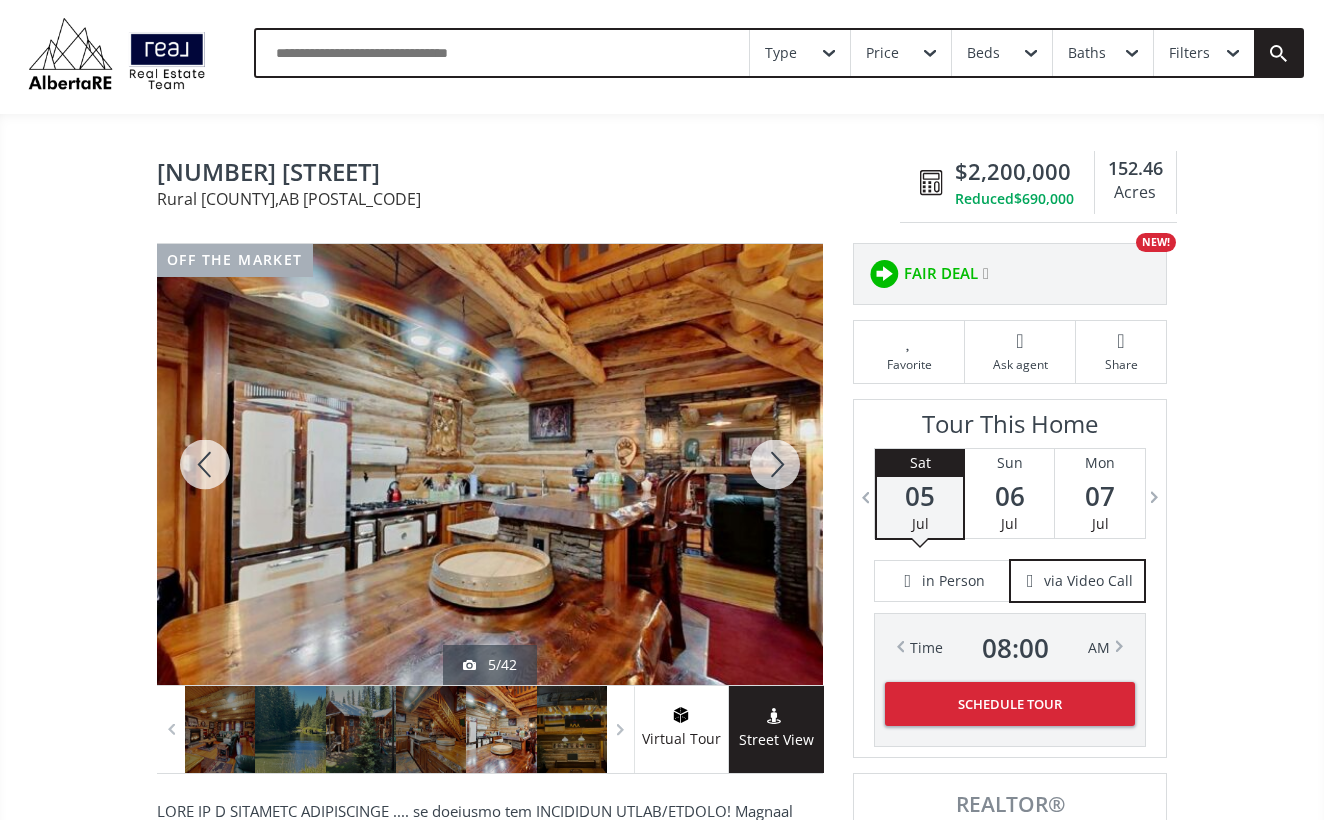 click at bounding box center (205, 464) 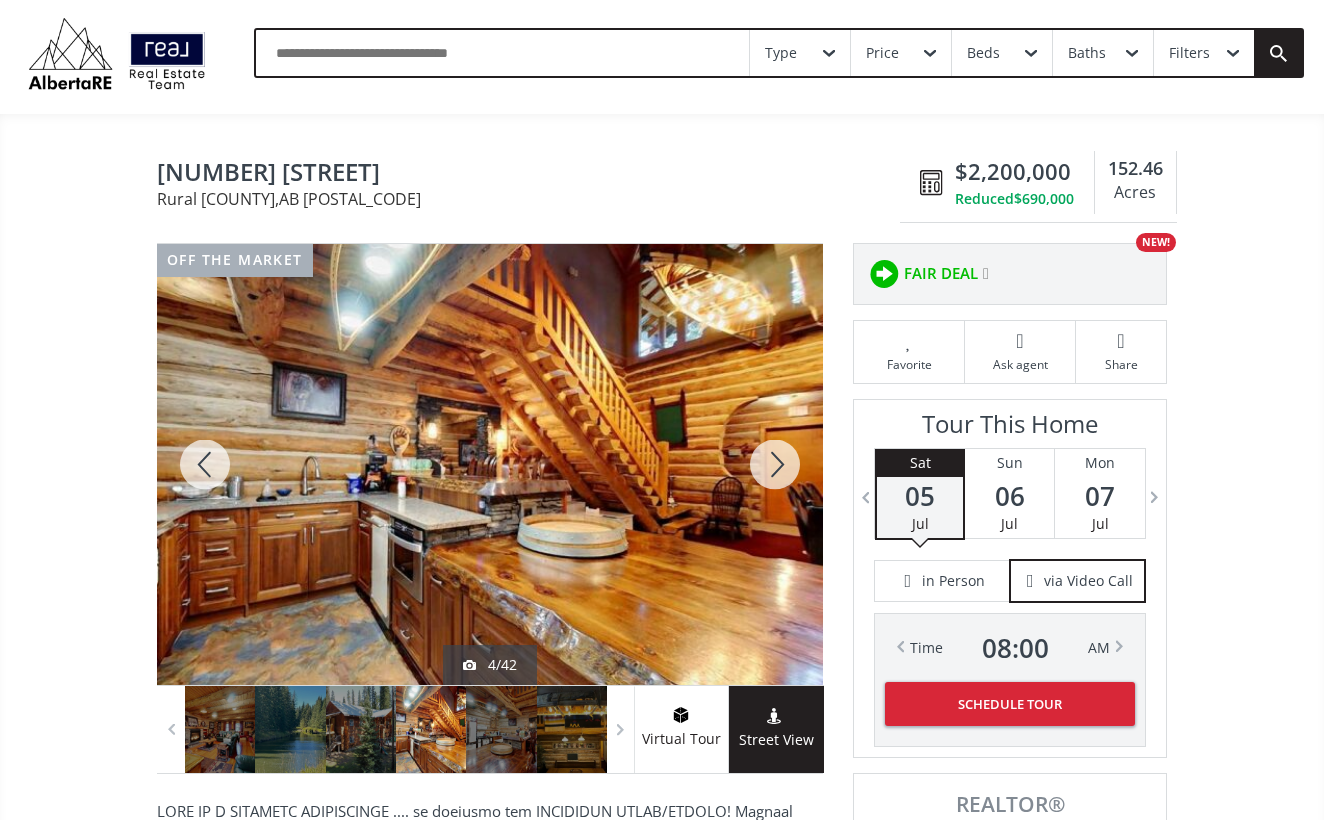click at bounding box center (205, 464) 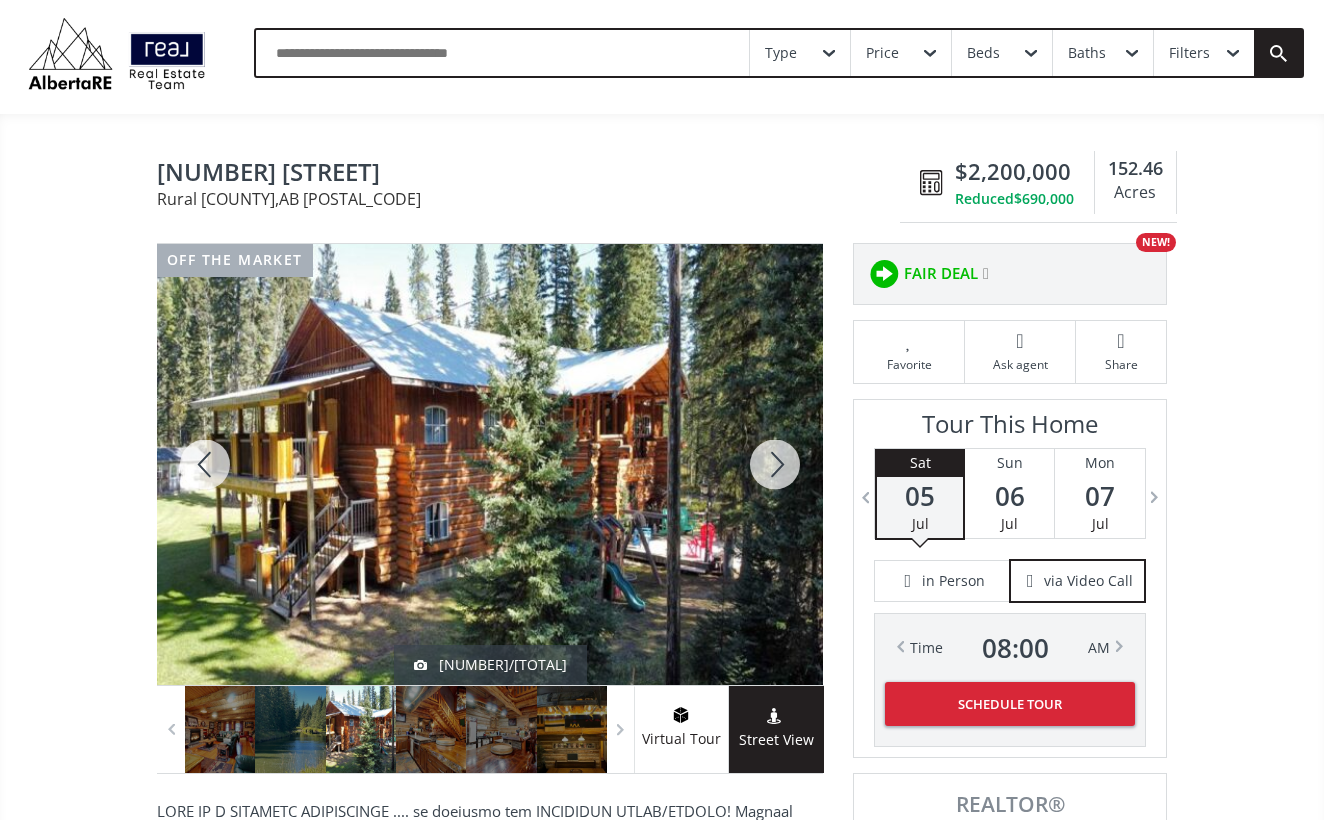 click at bounding box center [205, 464] 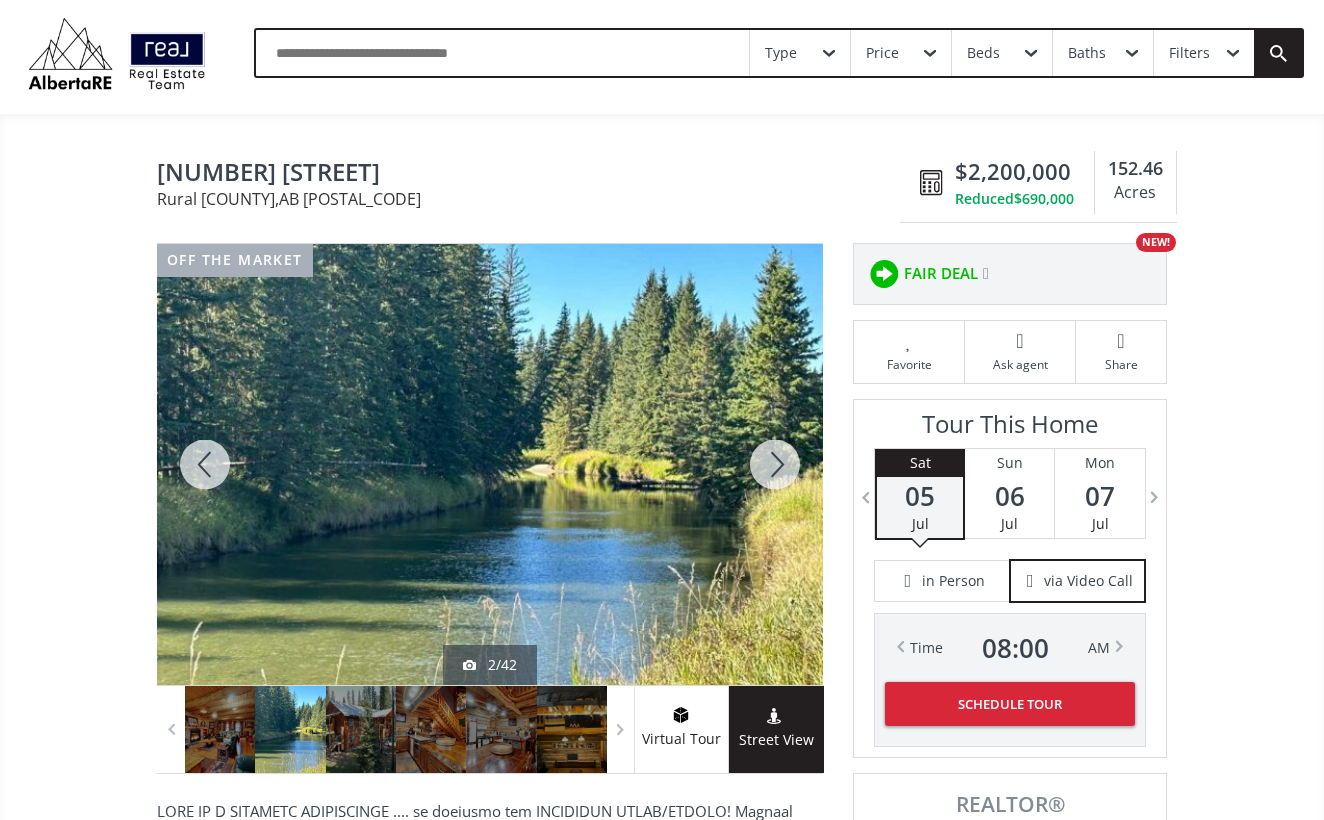 click at bounding box center [775, 464] 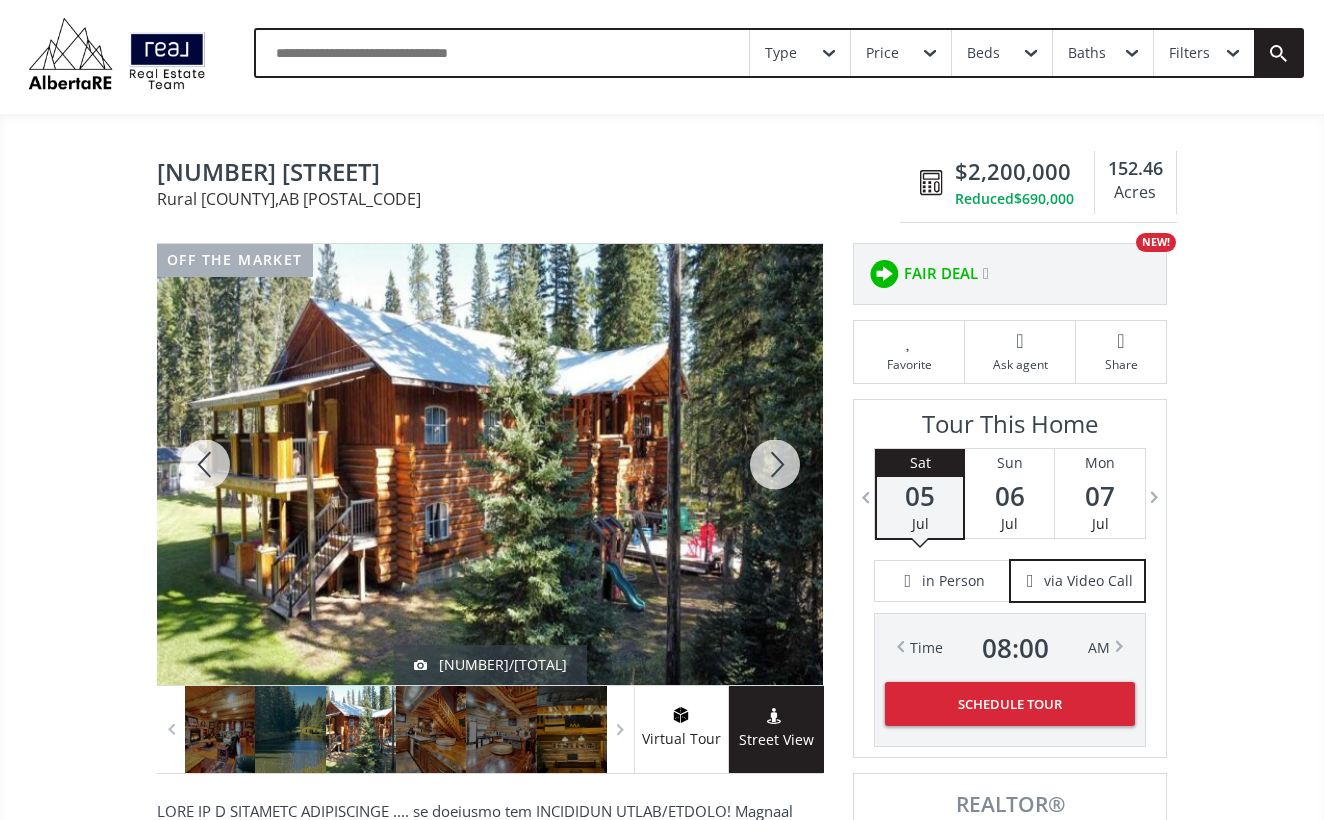 click at bounding box center (775, 464) 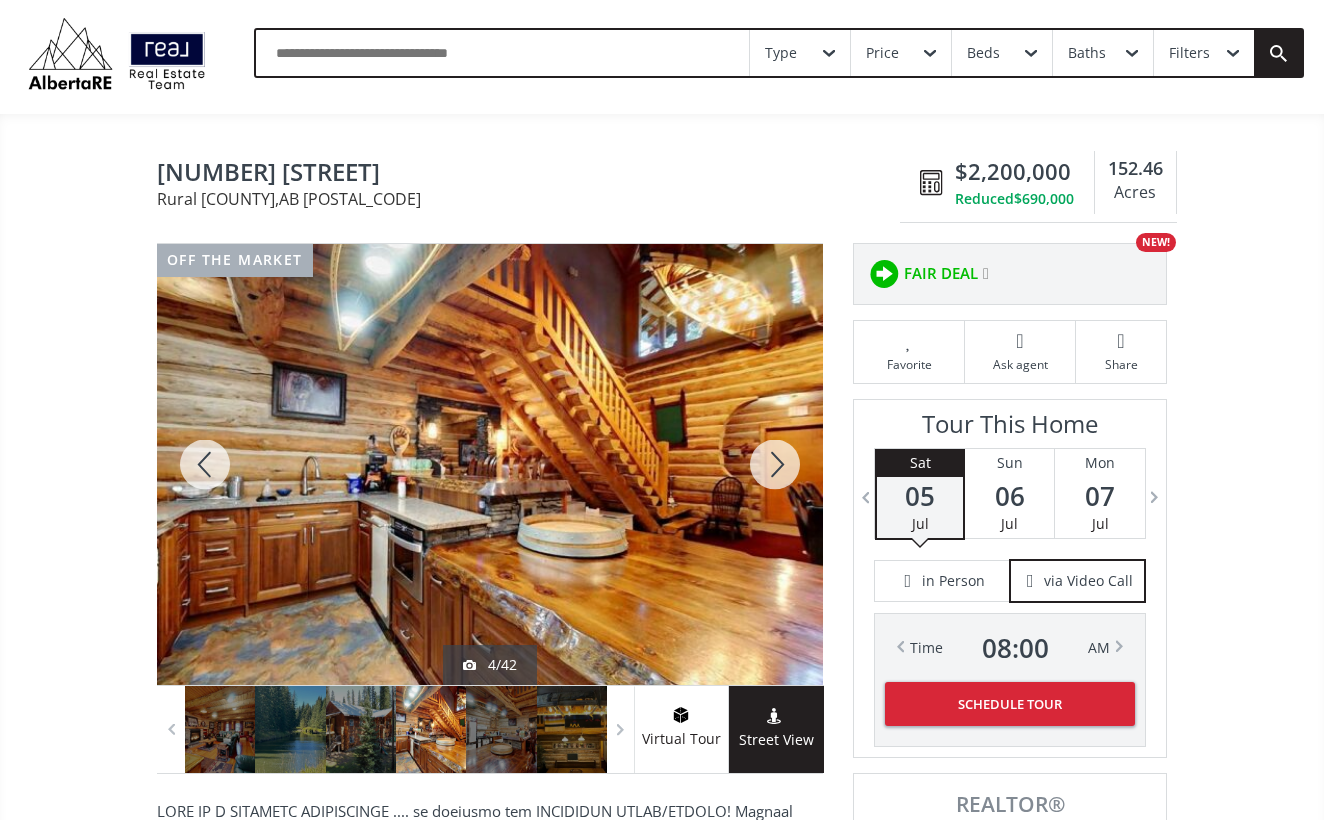 click at bounding box center (775, 464) 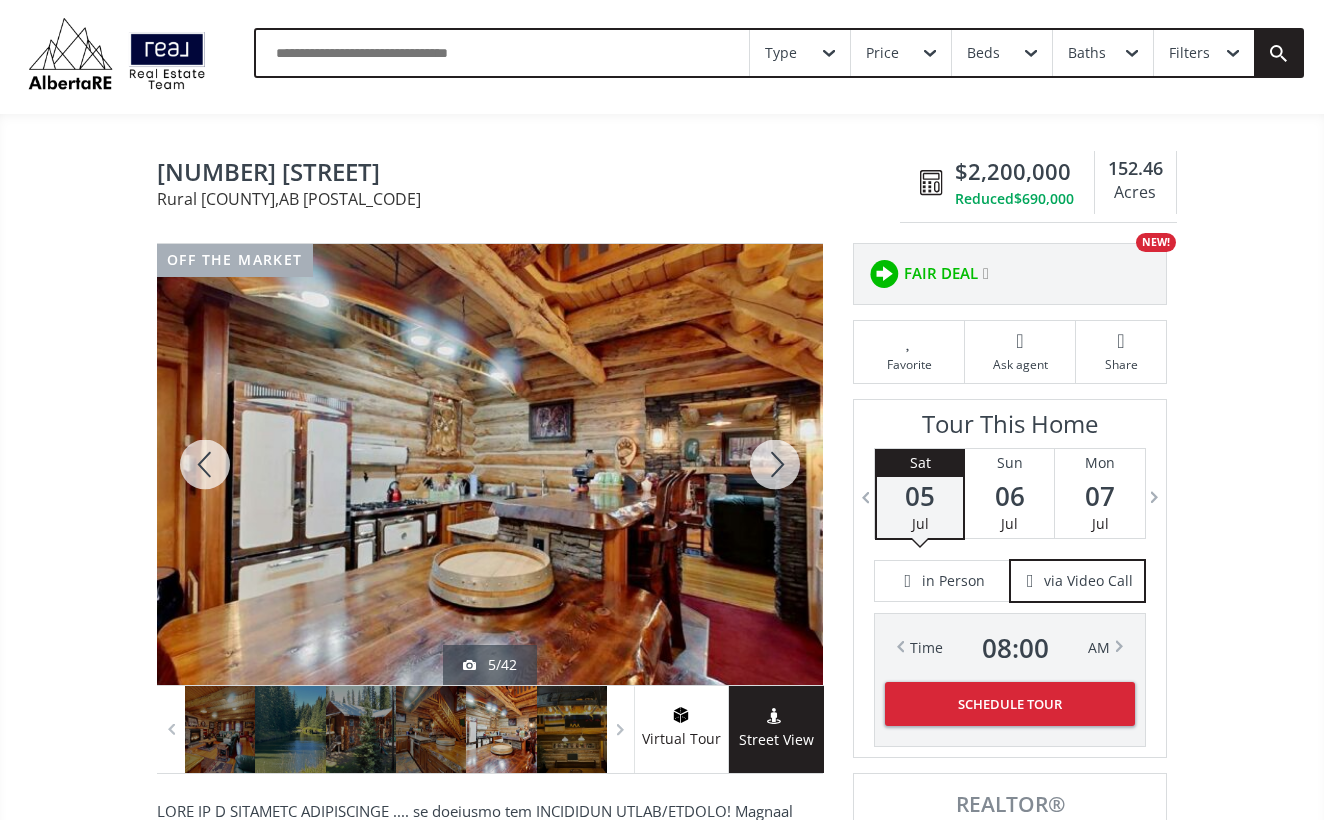 click at bounding box center [775, 464] 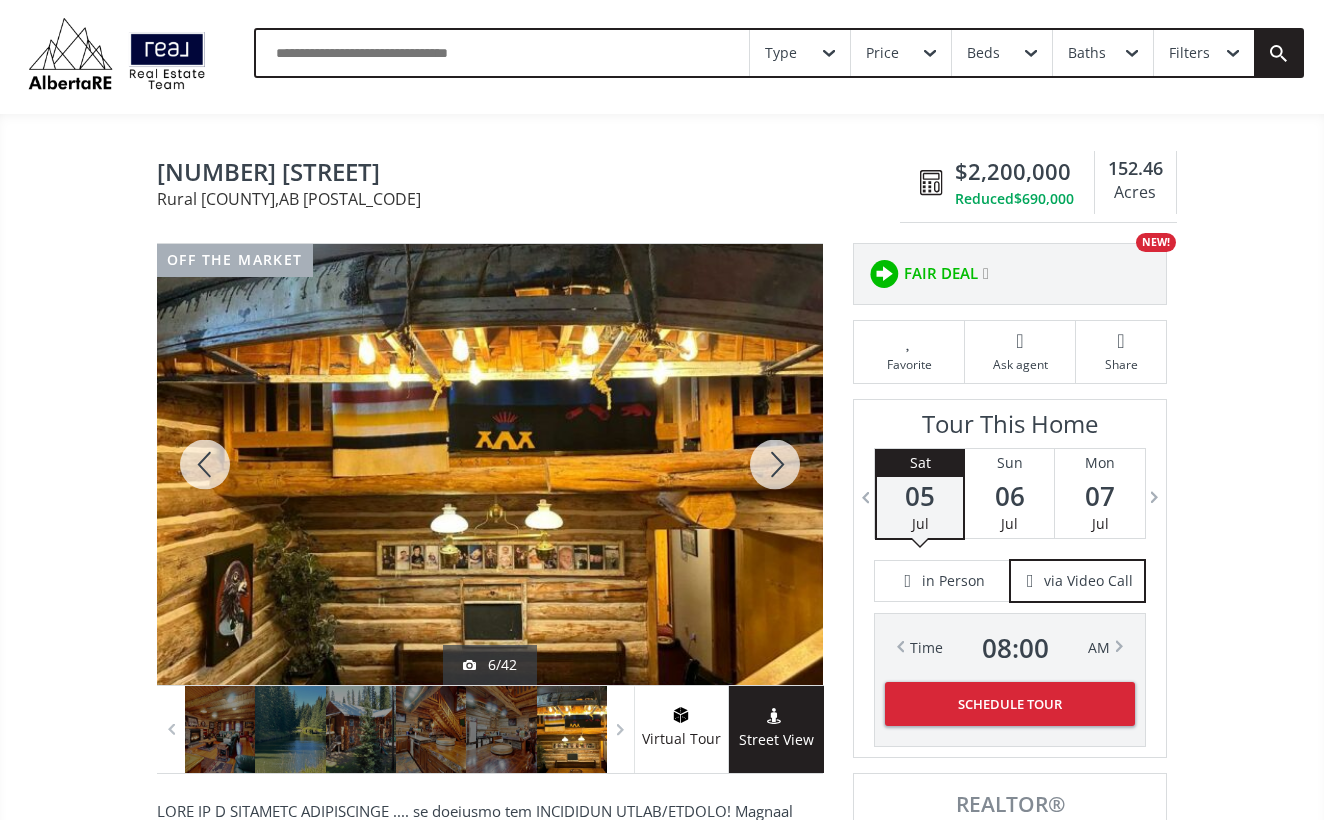 click at bounding box center (775, 464) 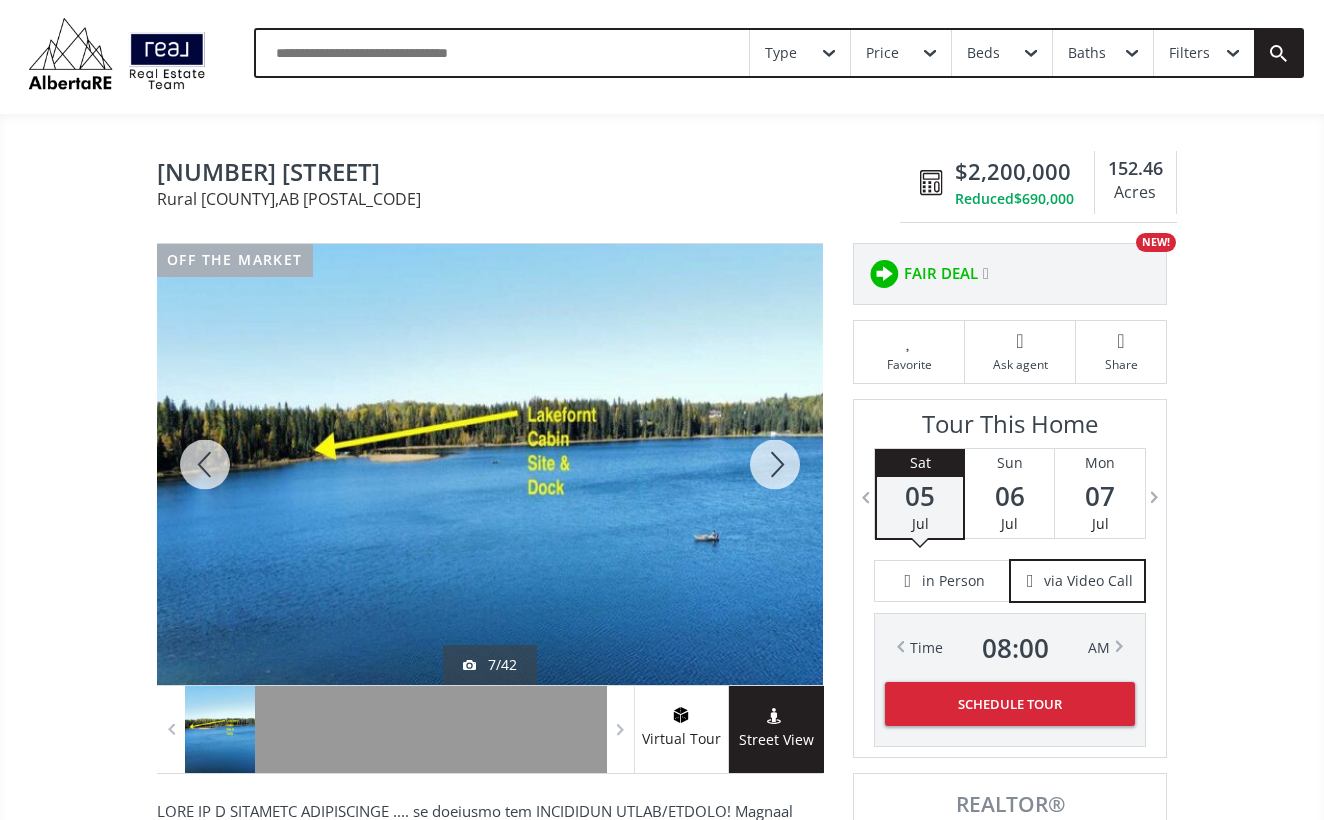 click at bounding box center [775, 464] 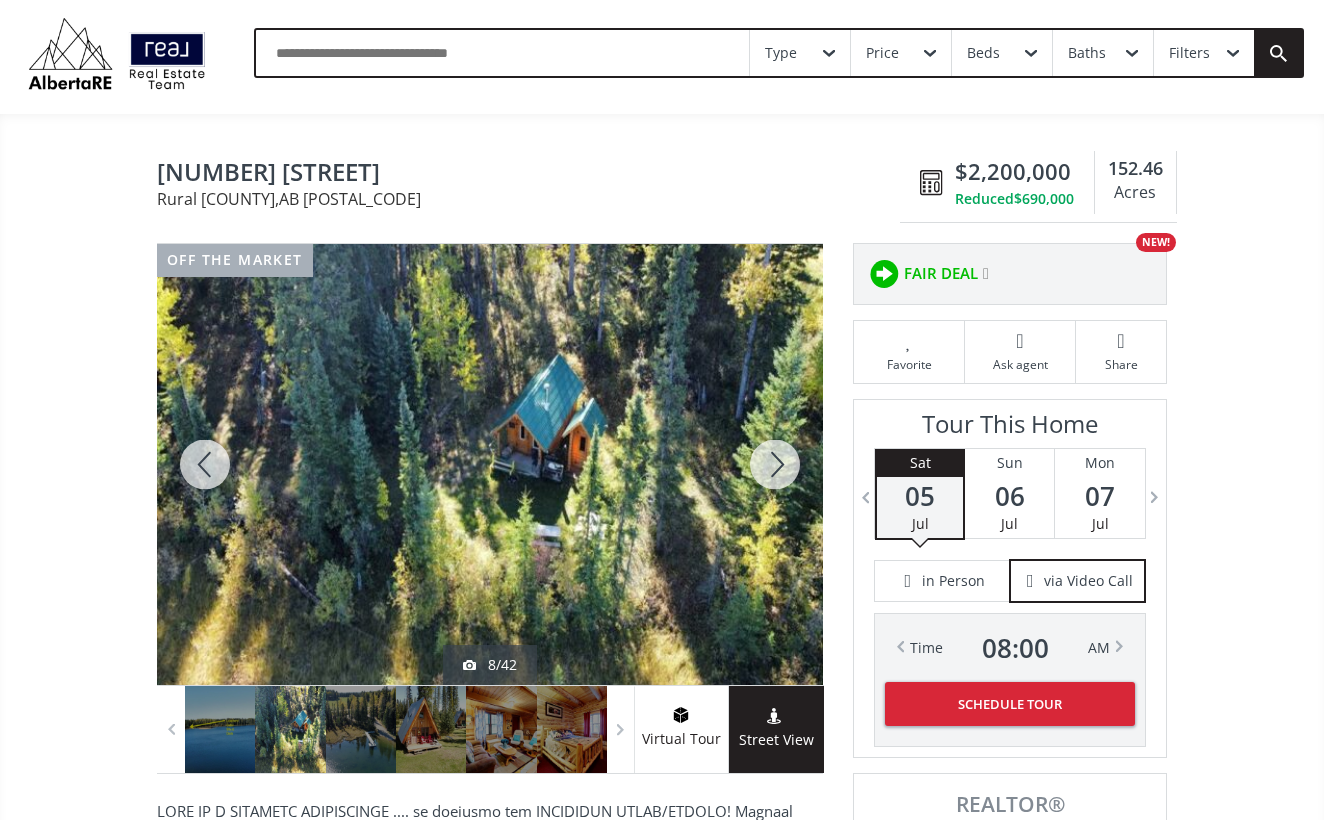click at bounding box center (775, 464) 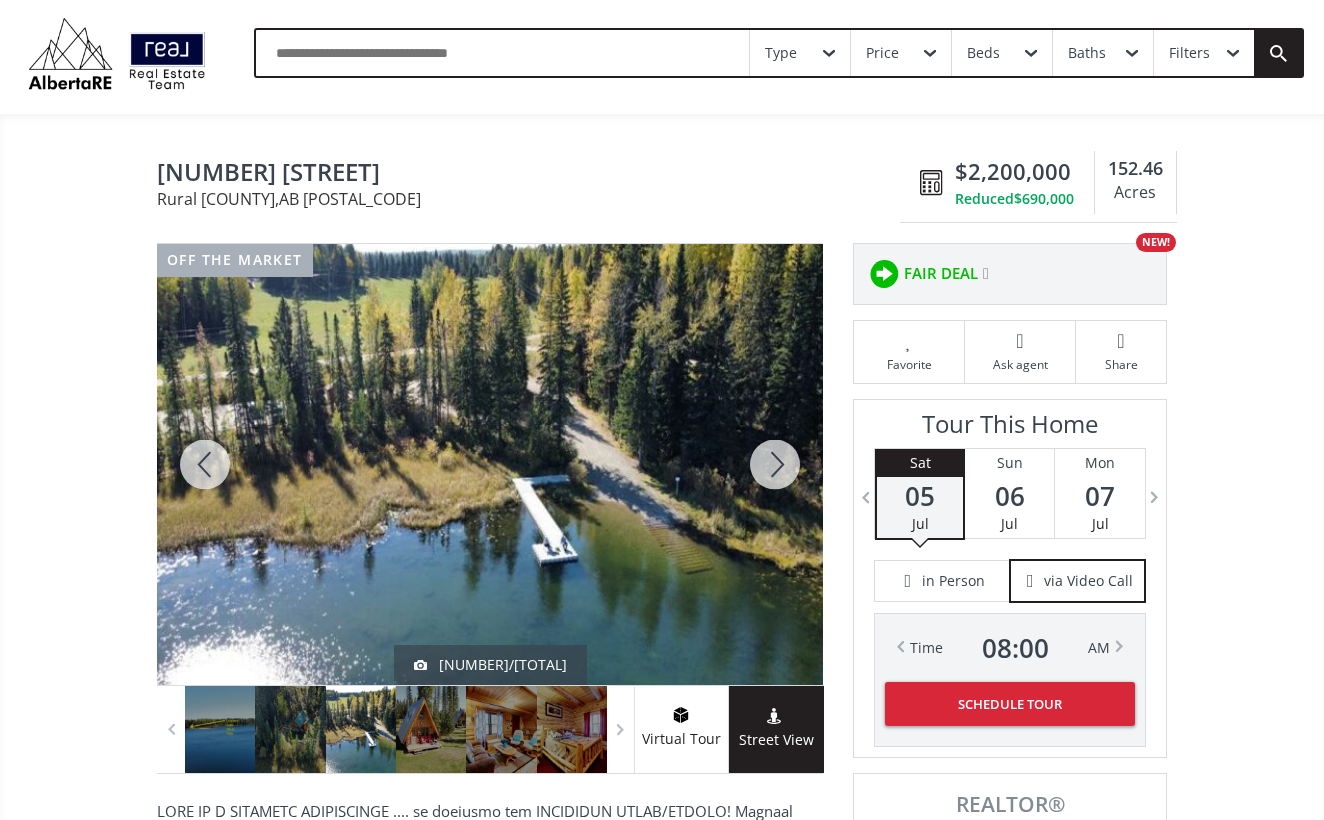 click at bounding box center (775, 464) 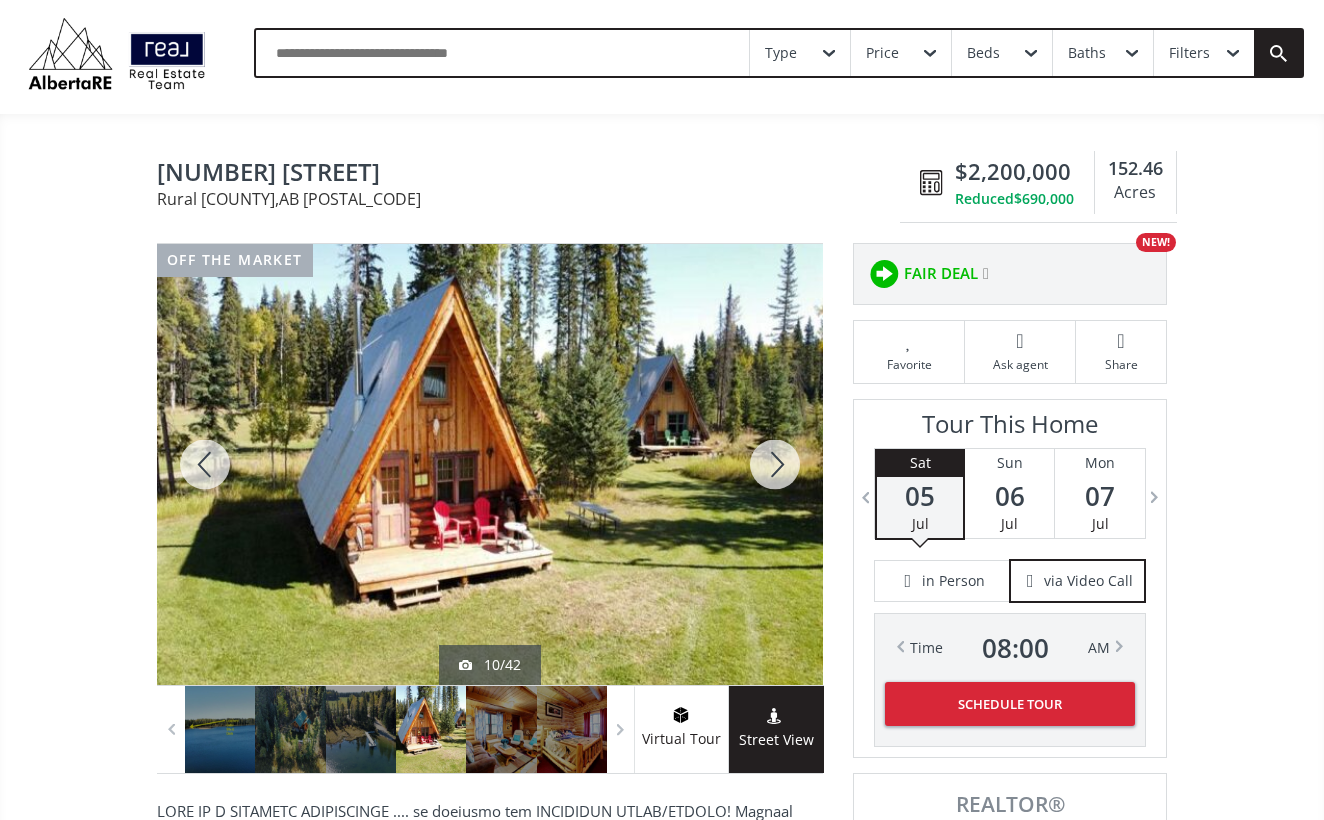 click at bounding box center (775, 464) 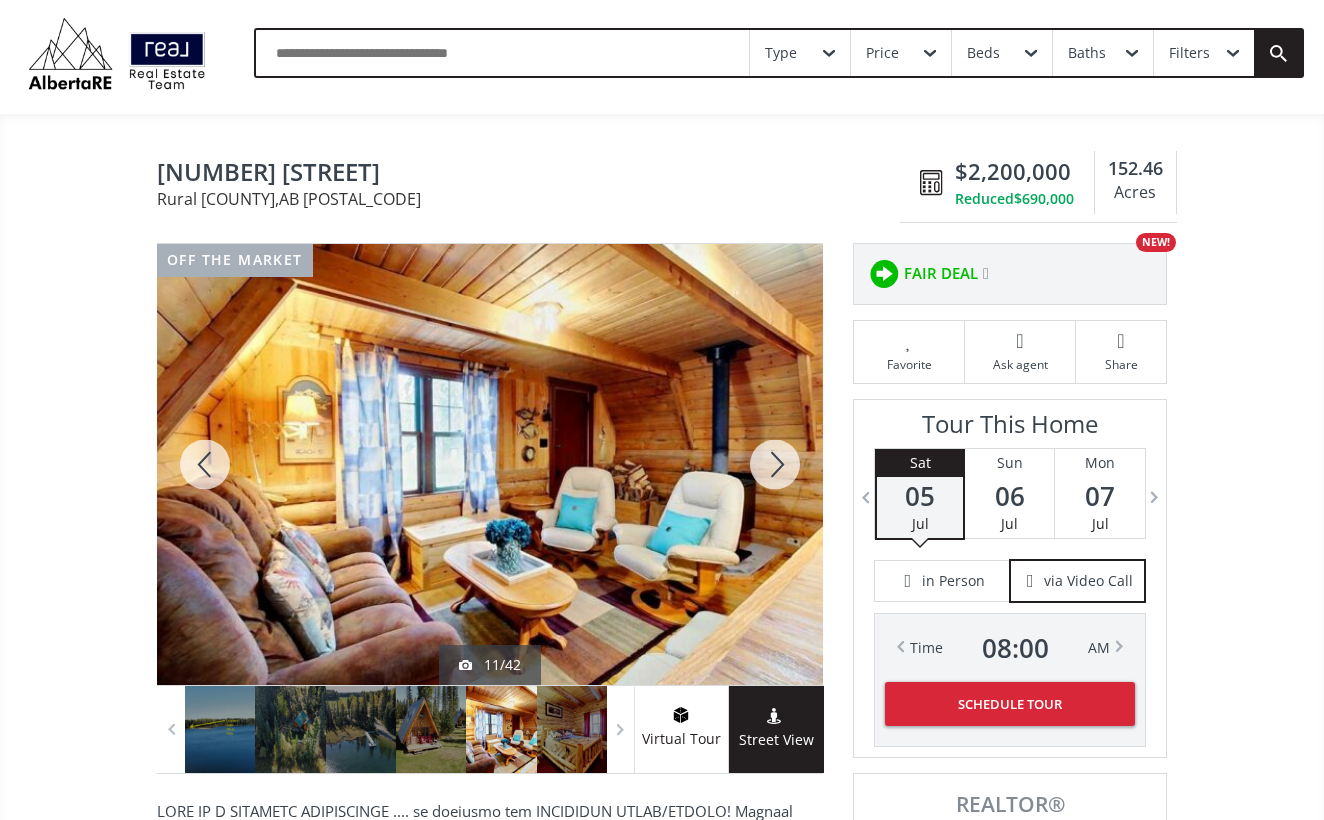 click at bounding box center [775, 464] 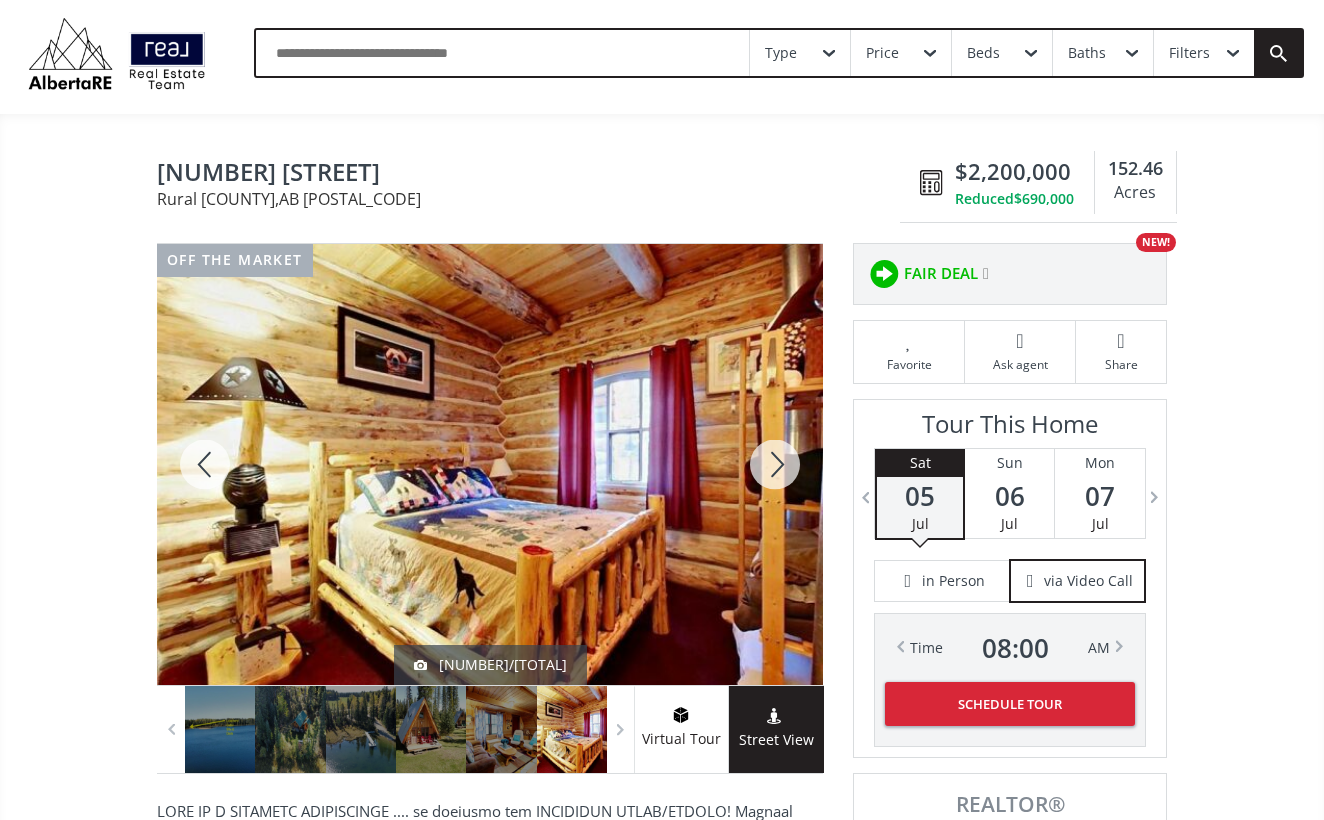 click at bounding box center [775, 464] 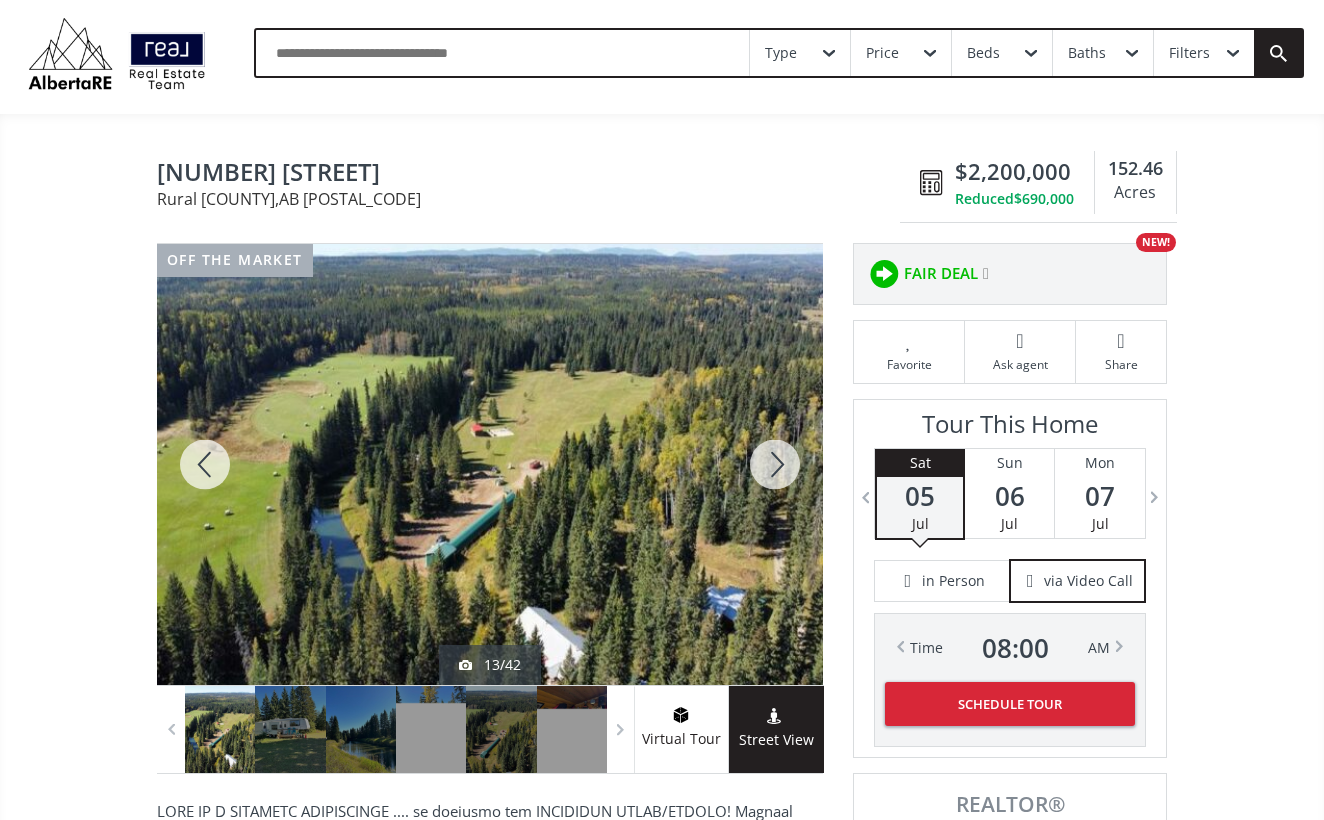 click on "[STREET], Rural [COUNTY], AB [POSTAL_CODE] [NUMBER] [STREET]   Rural [COUNTY] ,  AB   [POSTAL_CODE] [PRICE] Reduced  [PRICE] [ACRES] Acres [PRICE] Reduced  [PRICE] Favorite Ask agent Share off the market [NUMBER]/[TOTAL] Virtual Tour Street View Neighborhood [POSTAL_CODE] Type Farm County [COUNTY] Status OM Listing # [LISTING_NUMBER] Lot Size [ACRES] Listed on site [NUMBER] days Listing Brokerage [BROKERAGE] Listed by: Data is supplied by Pillar 9™ MLS® System. Pillar 9™ is the owner of the copyright in its MLS® System. Data is deemed reliable but is not guaranteed accurate by Pillar 9™. The trademarks MLS®, Multiple Listing Service® and the associated logos are owned by The Canadian Real Estate Association (CREA) and identify the quality of services provided by real estate professionals who are members of CREA. Used under license.
Last updated: [DATE] [TIME]  Click for Map Smart Commute Planner How Much Is My Home Worth? Get an instant home-value estimate Calculate [NUMBER]" at bounding box center [662, 2682] 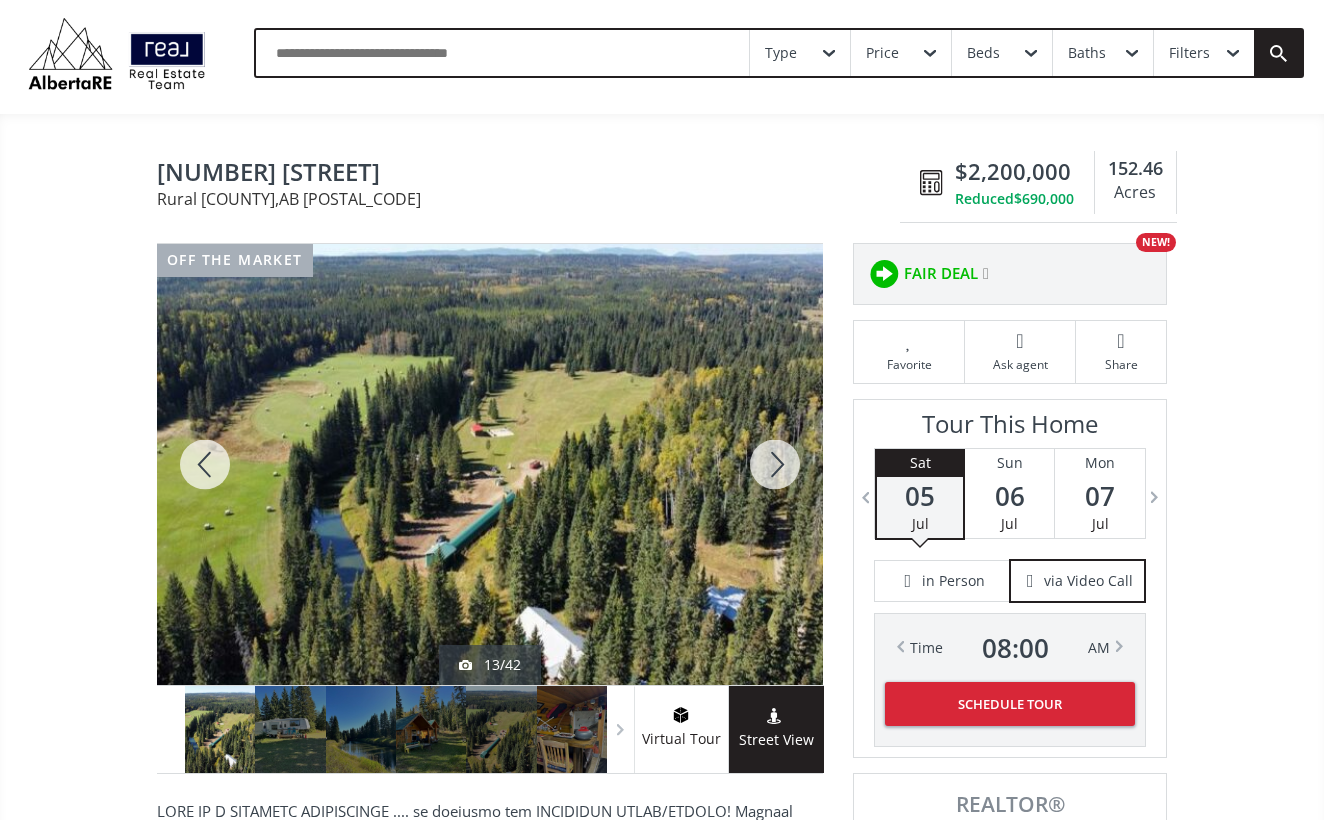 click at bounding box center (171, 730) 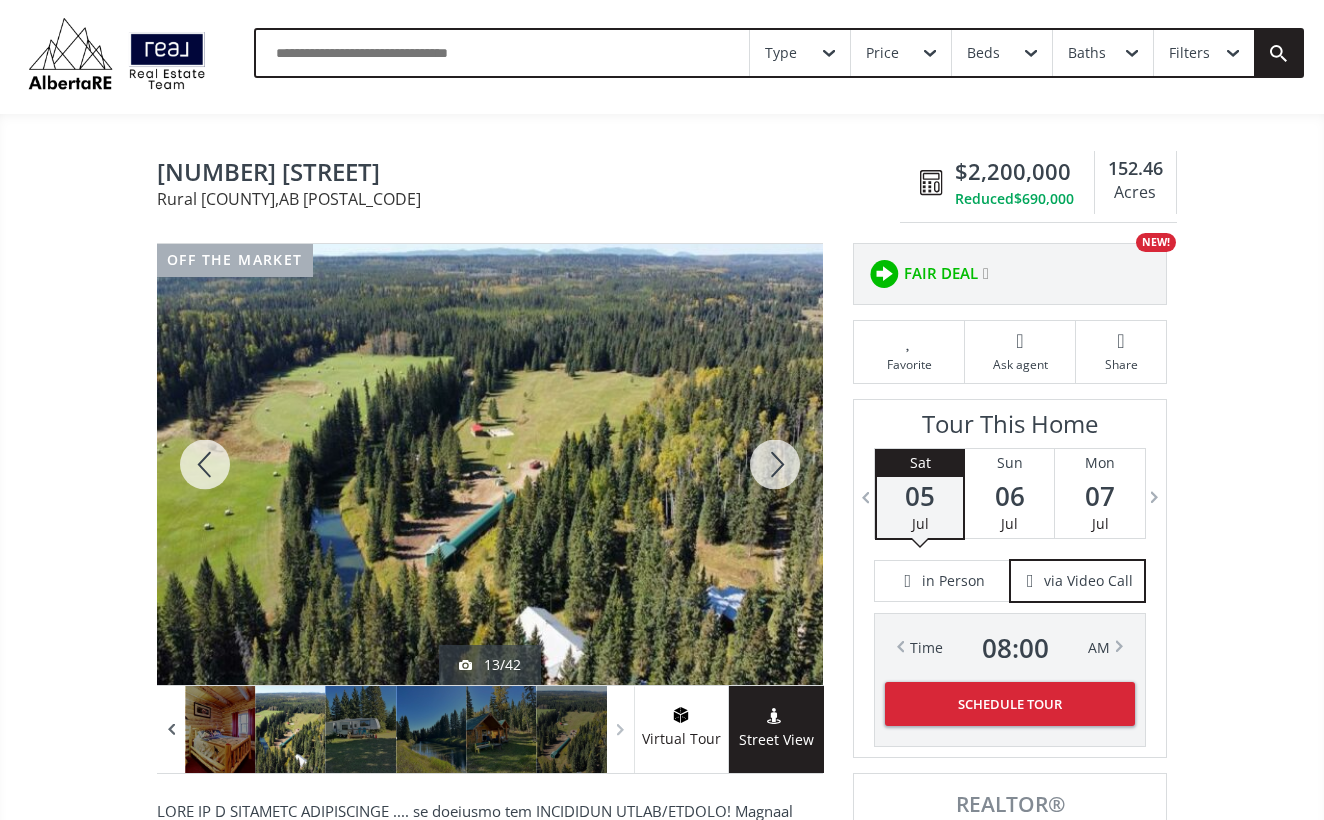 click at bounding box center (171, 730) 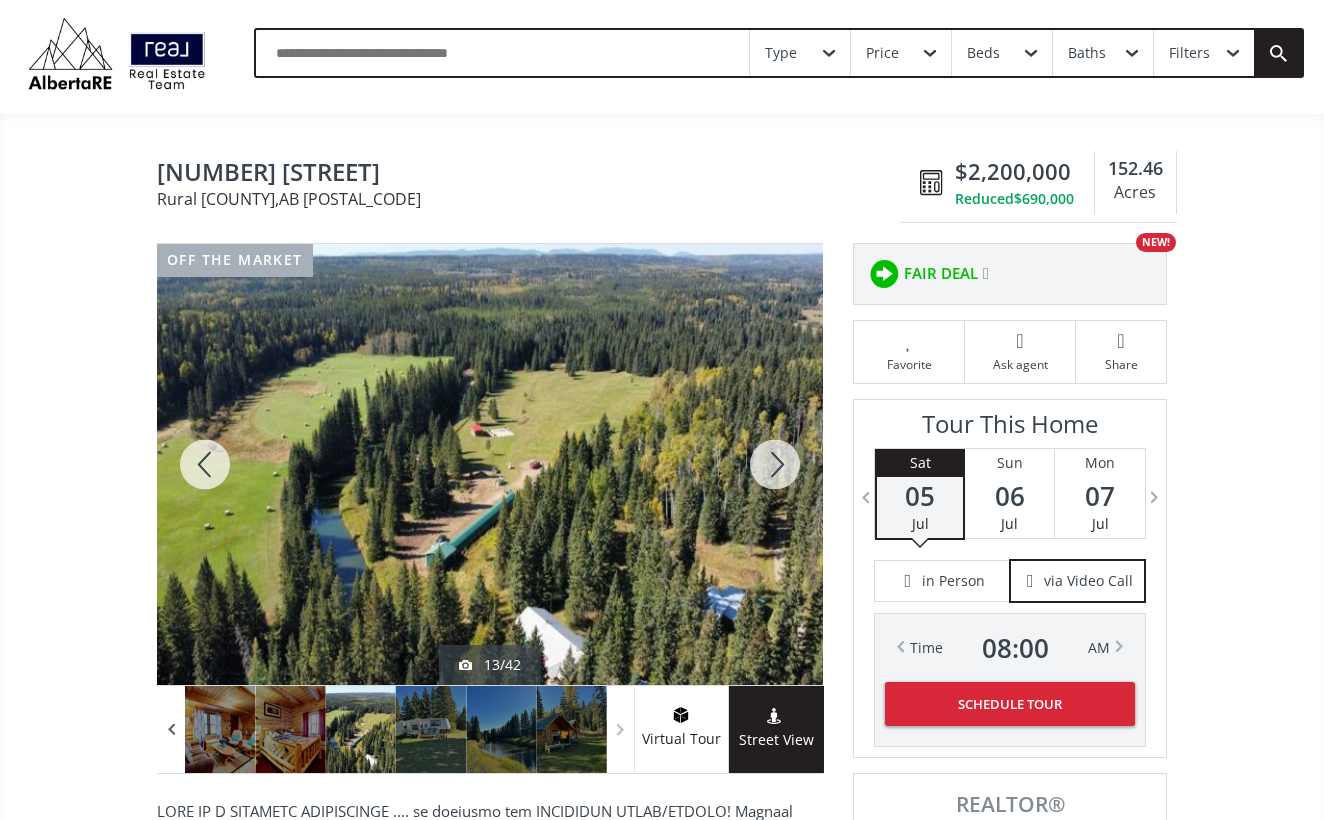 click at bounding box center [171, 730] 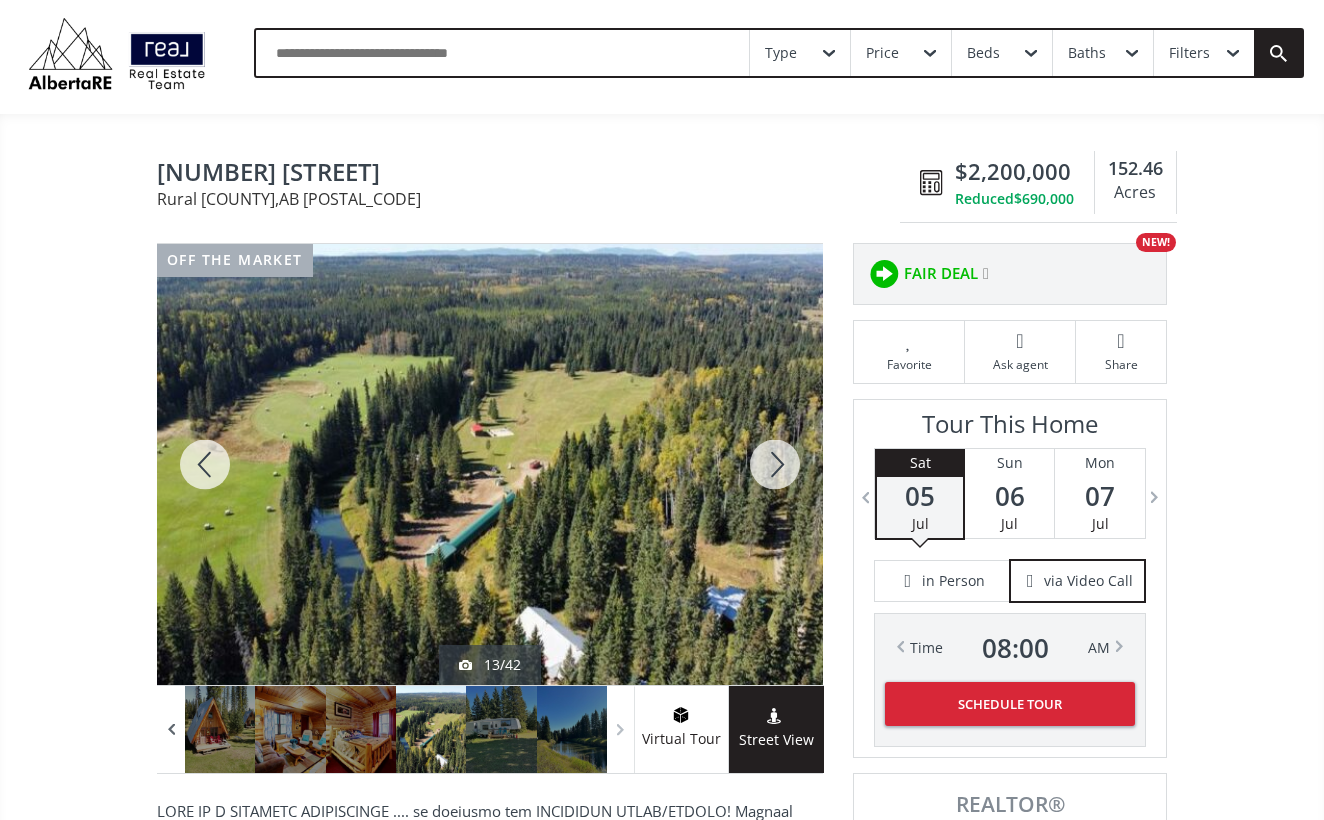 click at bounding box center [171, 730] 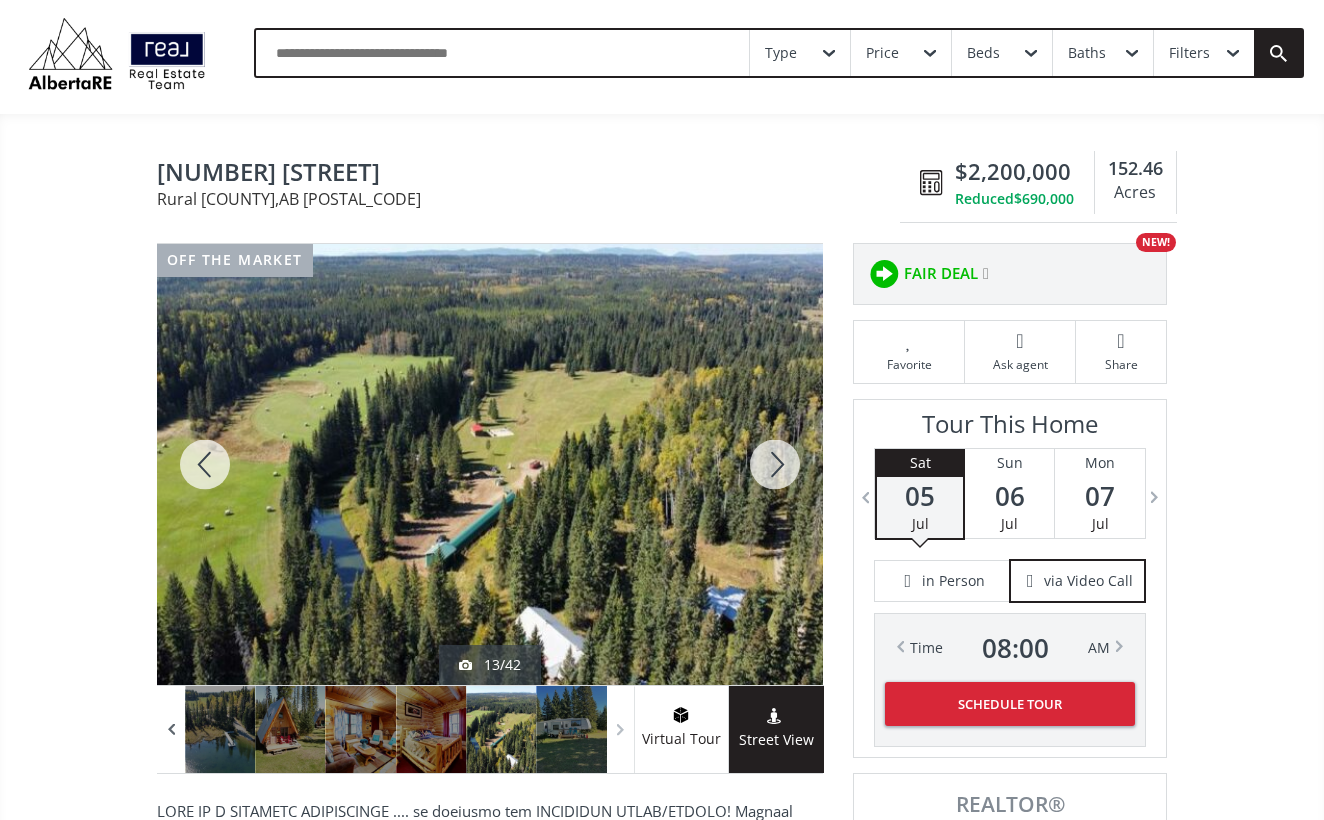 click at bounding box center [171, 730] 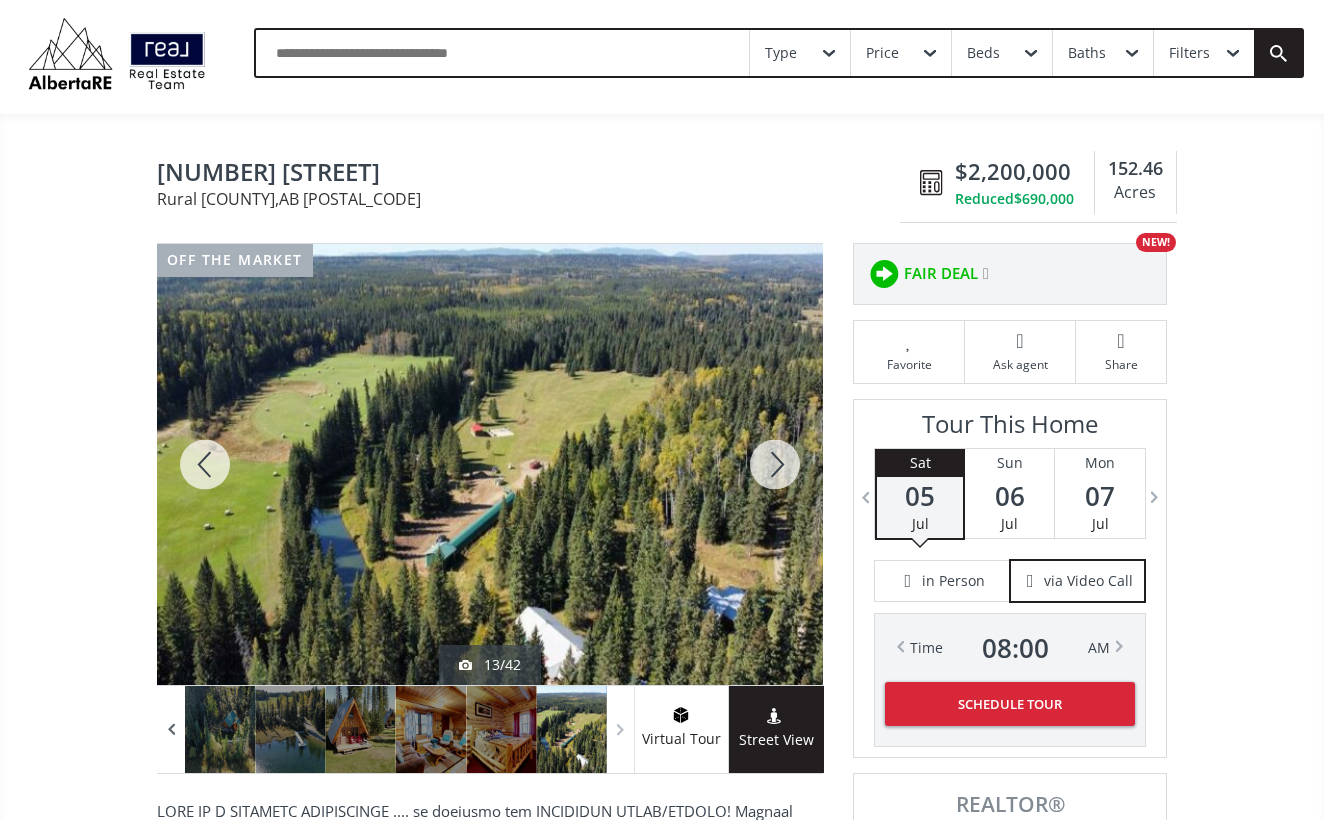 click at bounding box center (171, 730) 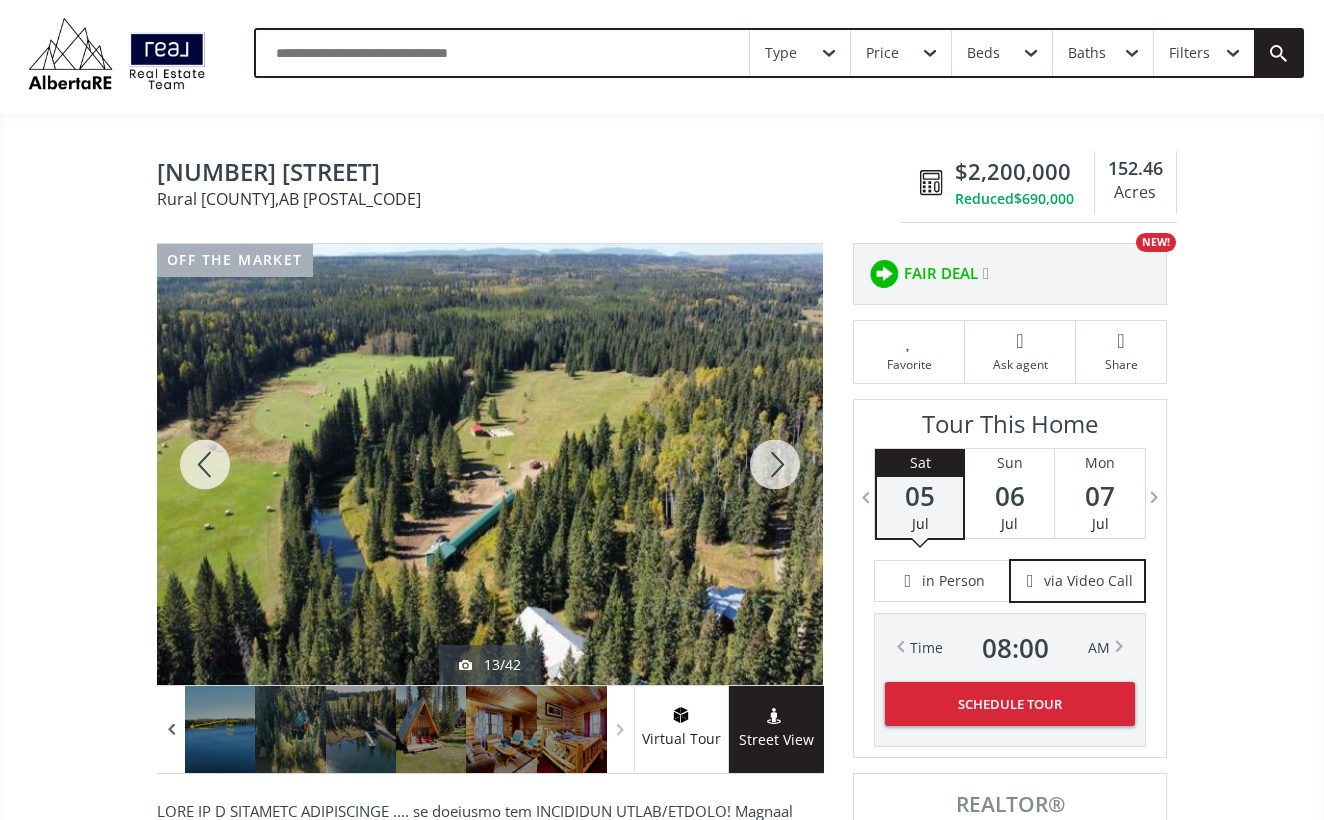 click at bounding box center (171, 730) 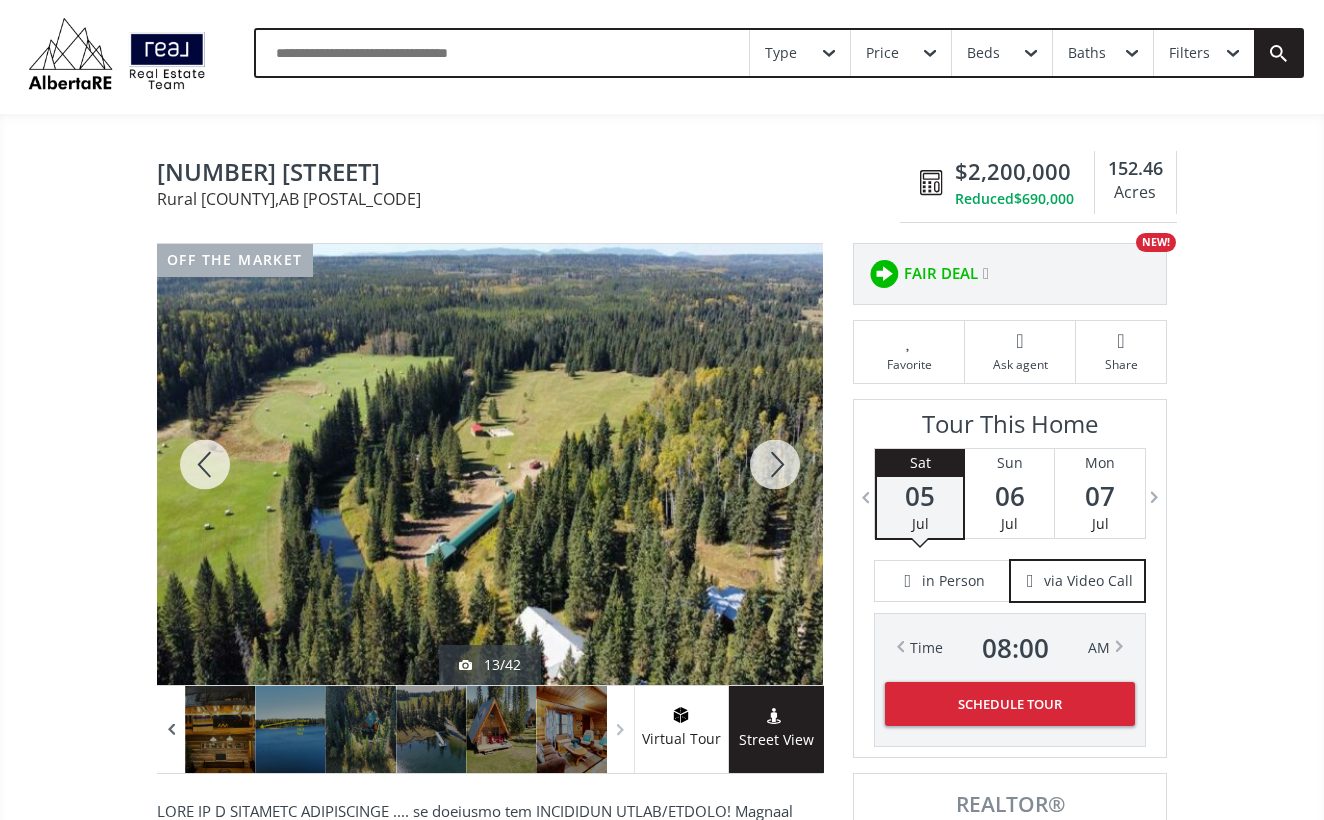 click at bounding box center (171, 730) 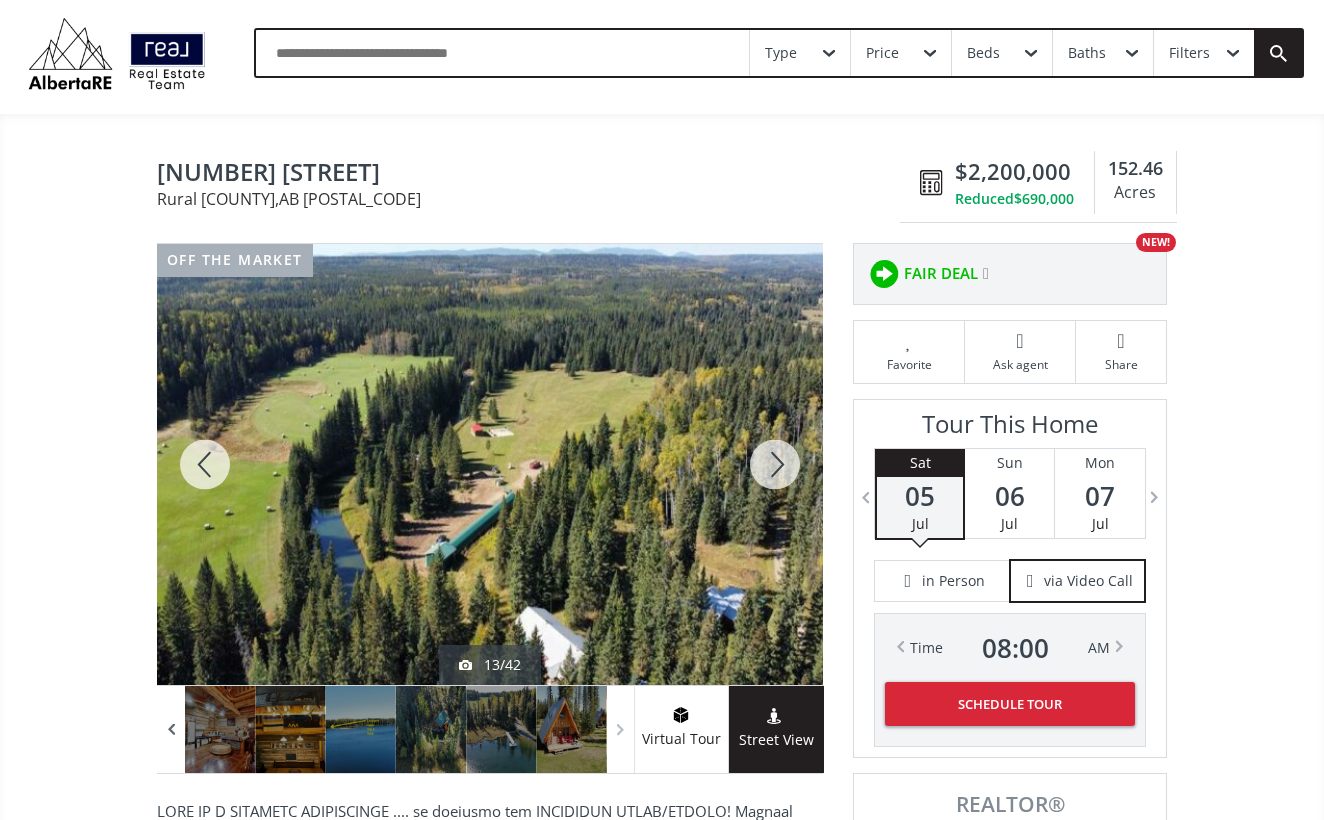 click at bounding box center (171, 730) 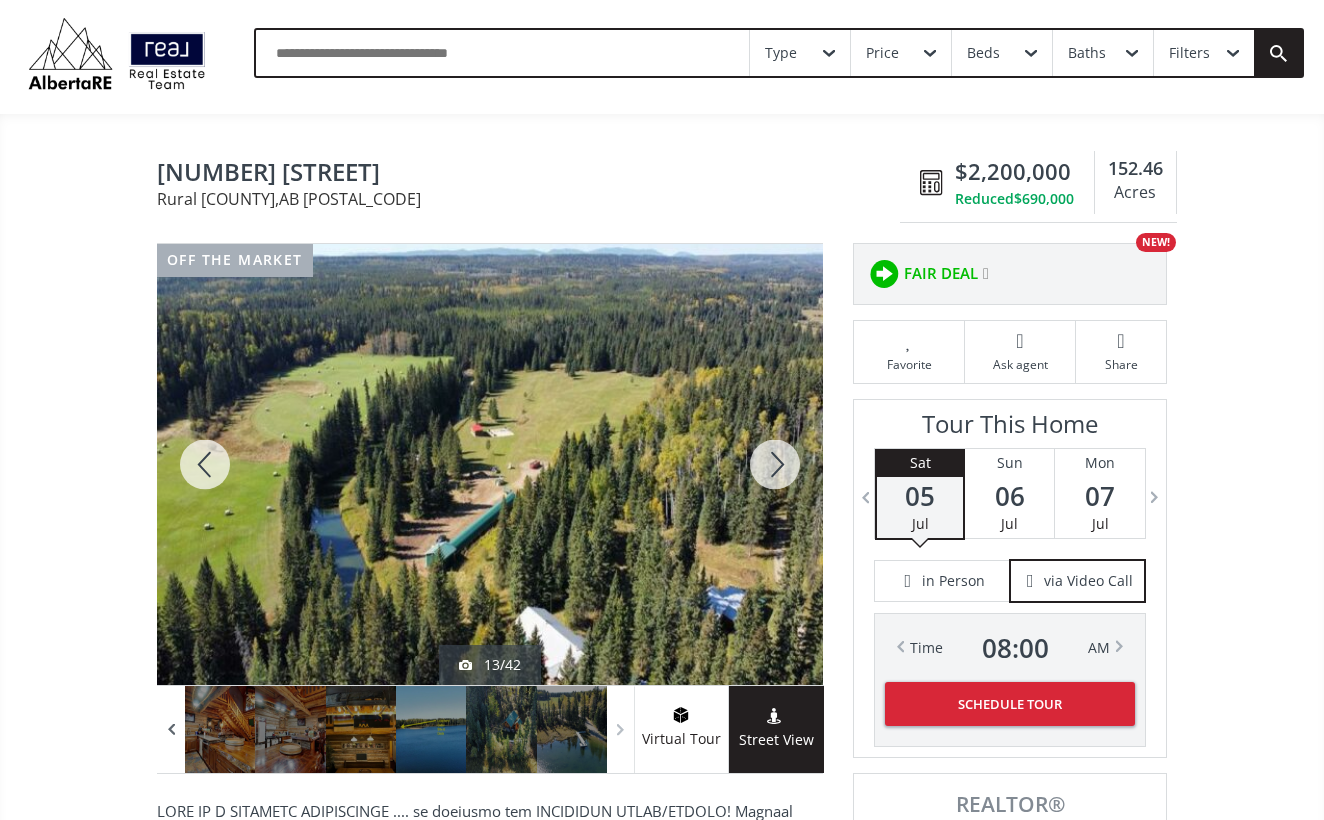 click at bounding box center (171, 730) 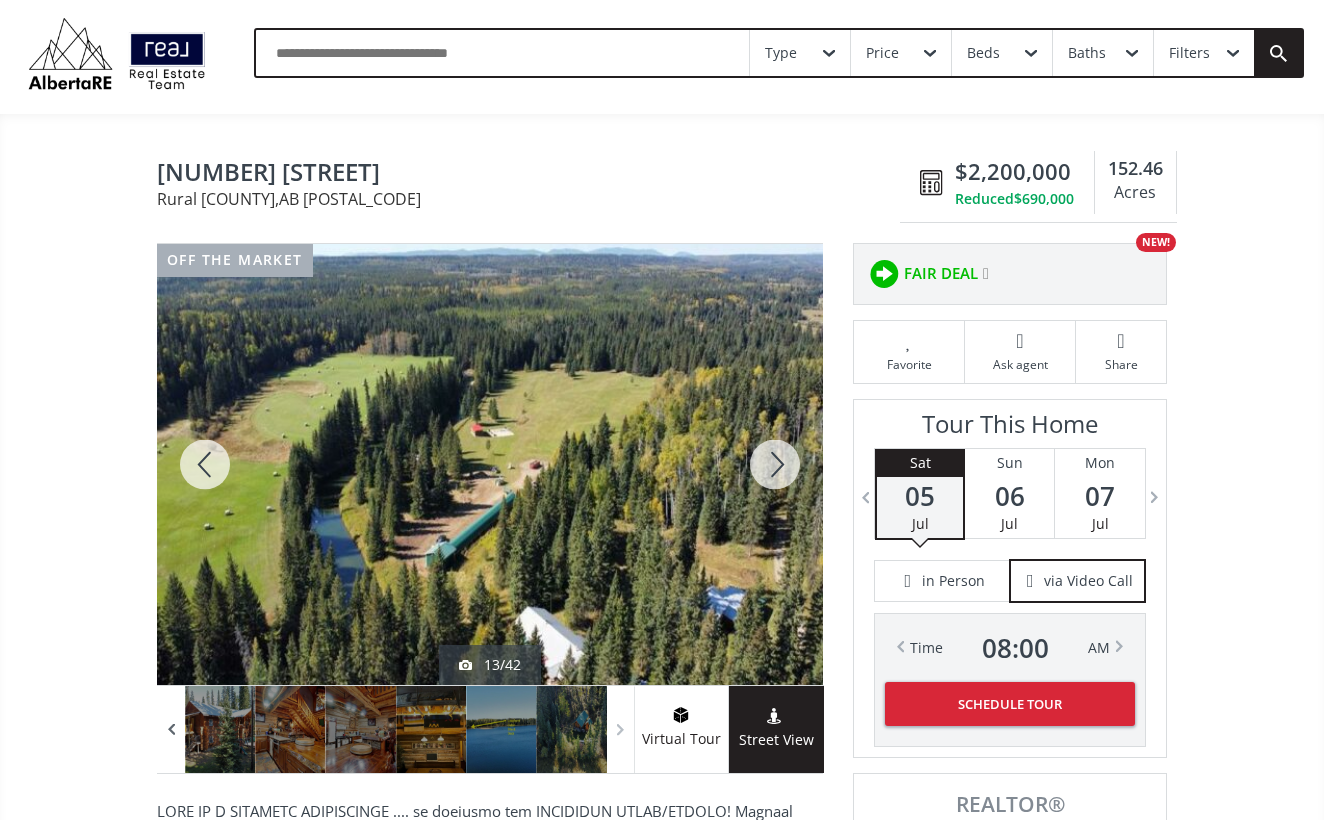 click at bounding box center [171, 730] 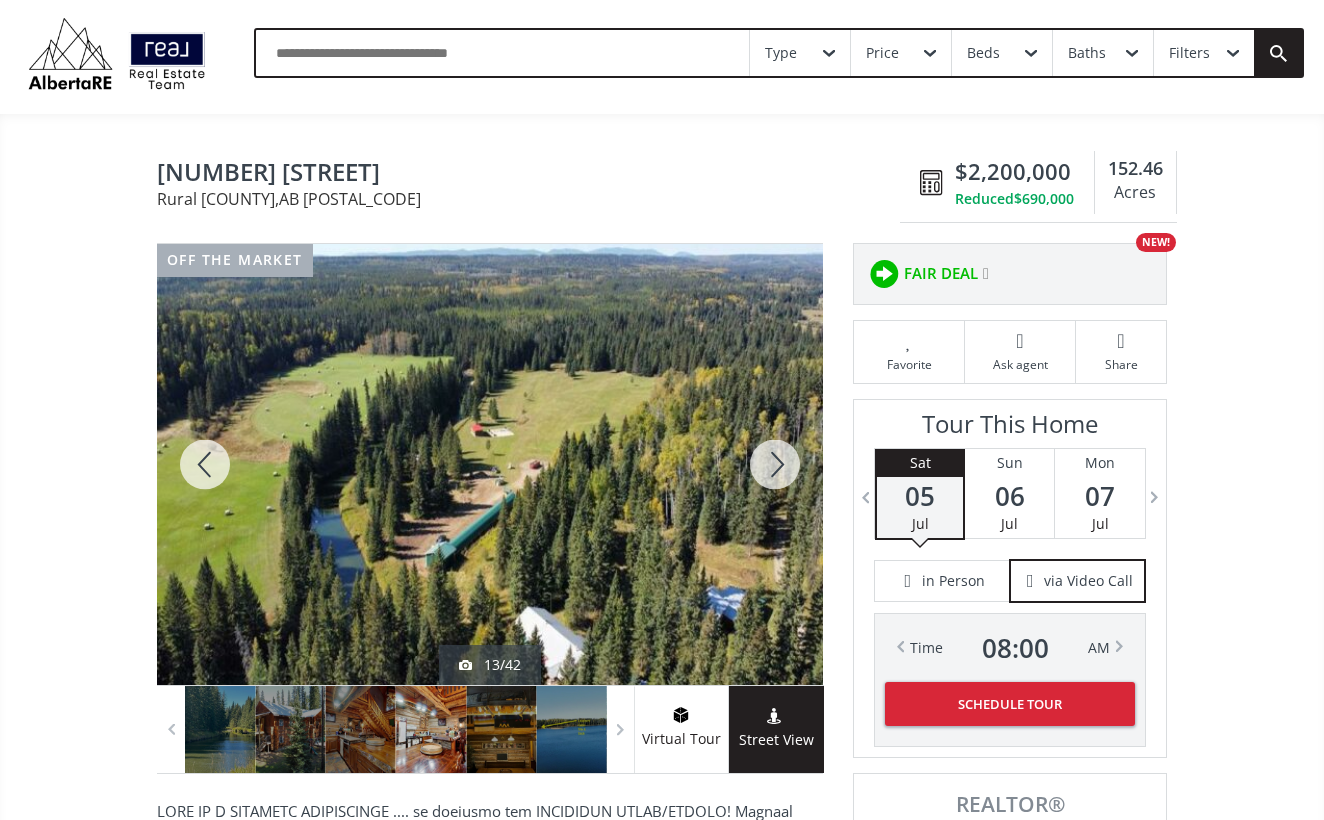 click at bounding box center [431, 729] 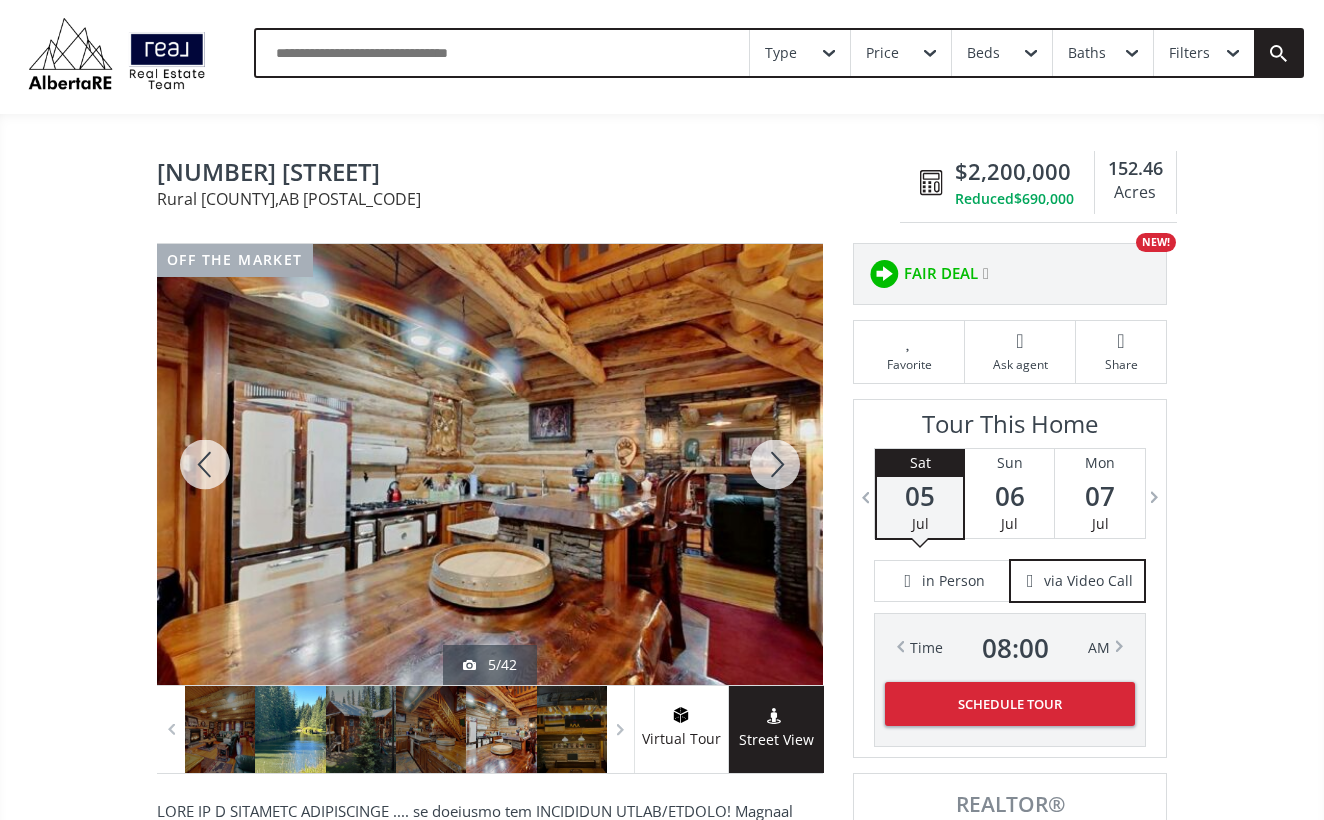 click at bounding box center (290, 729) 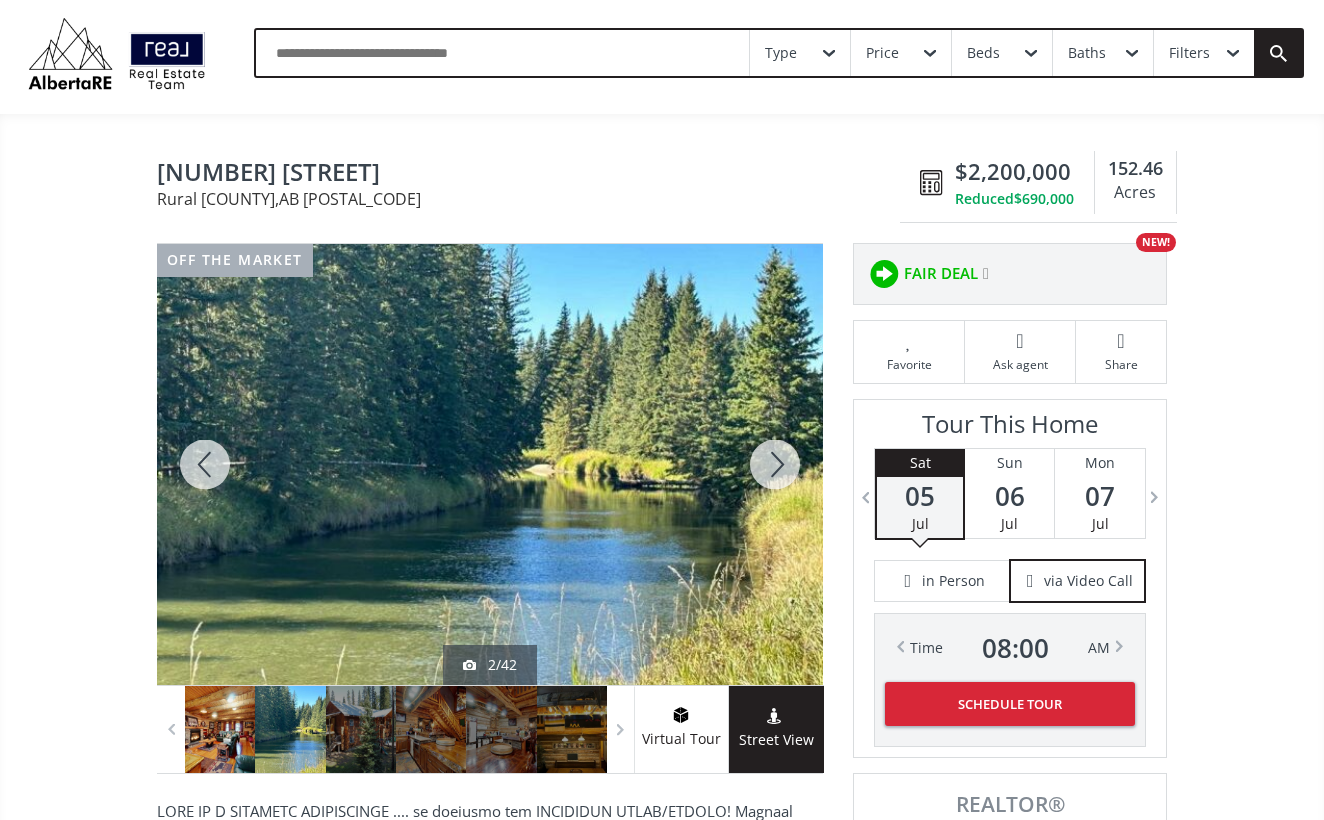 click at bounding box center (220, 729) 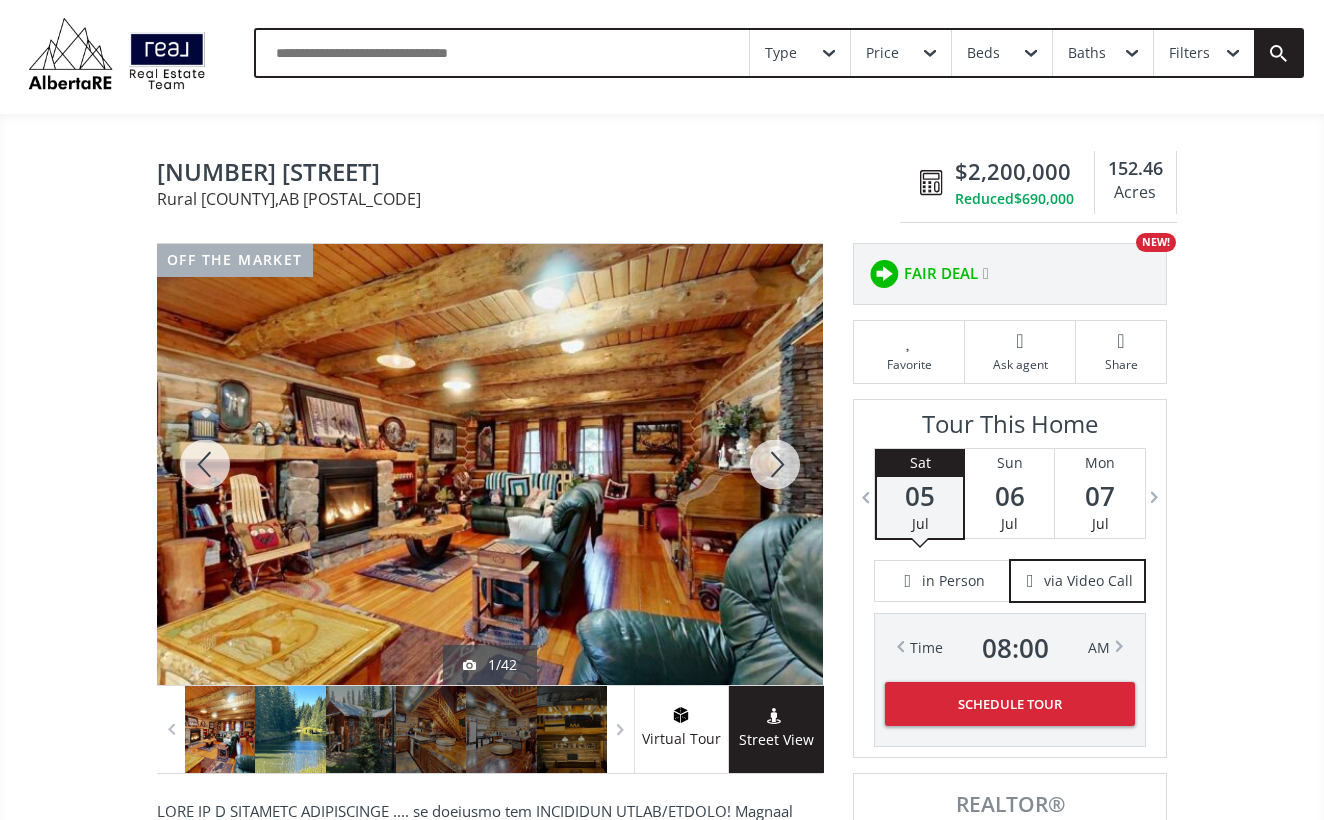 click at bounding box center (290, 729) 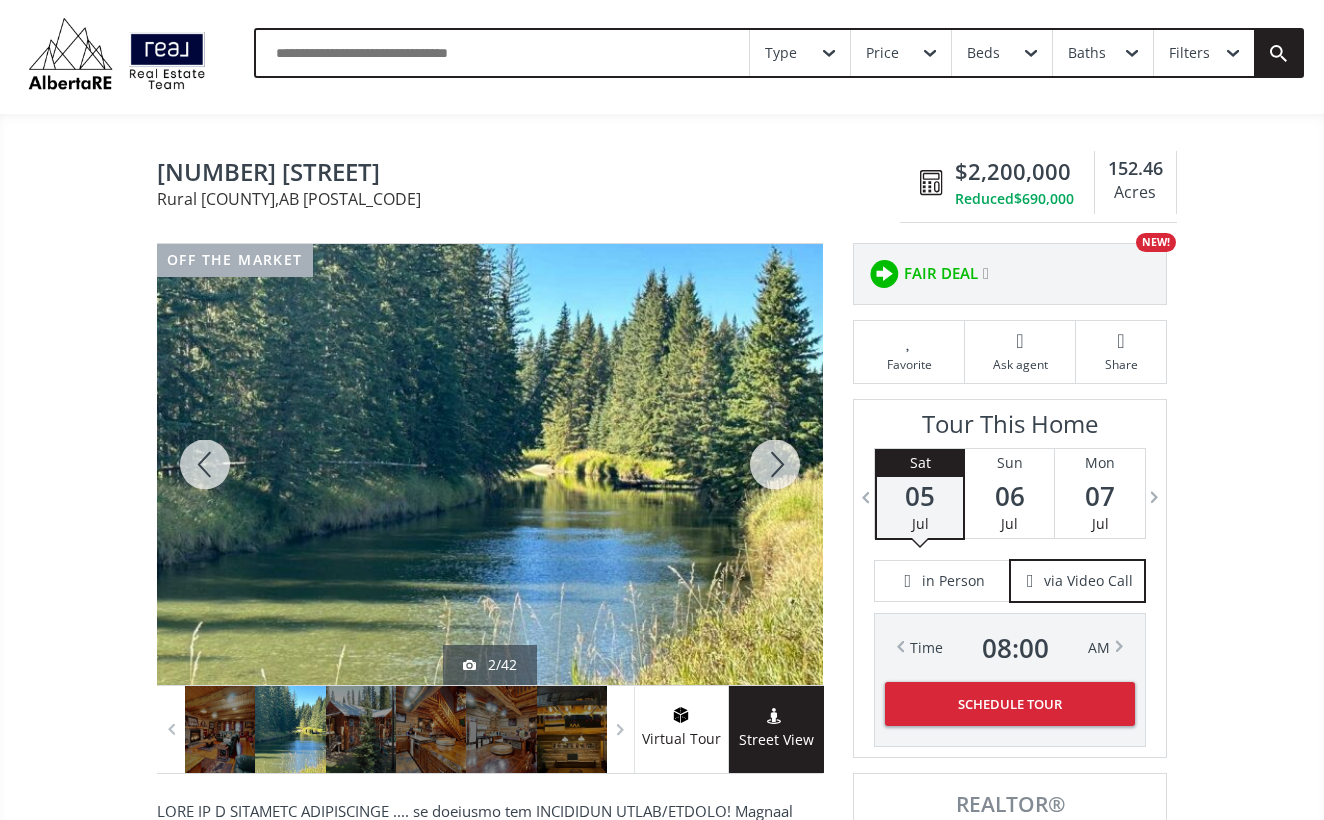 click at bounding box center [775, 464] 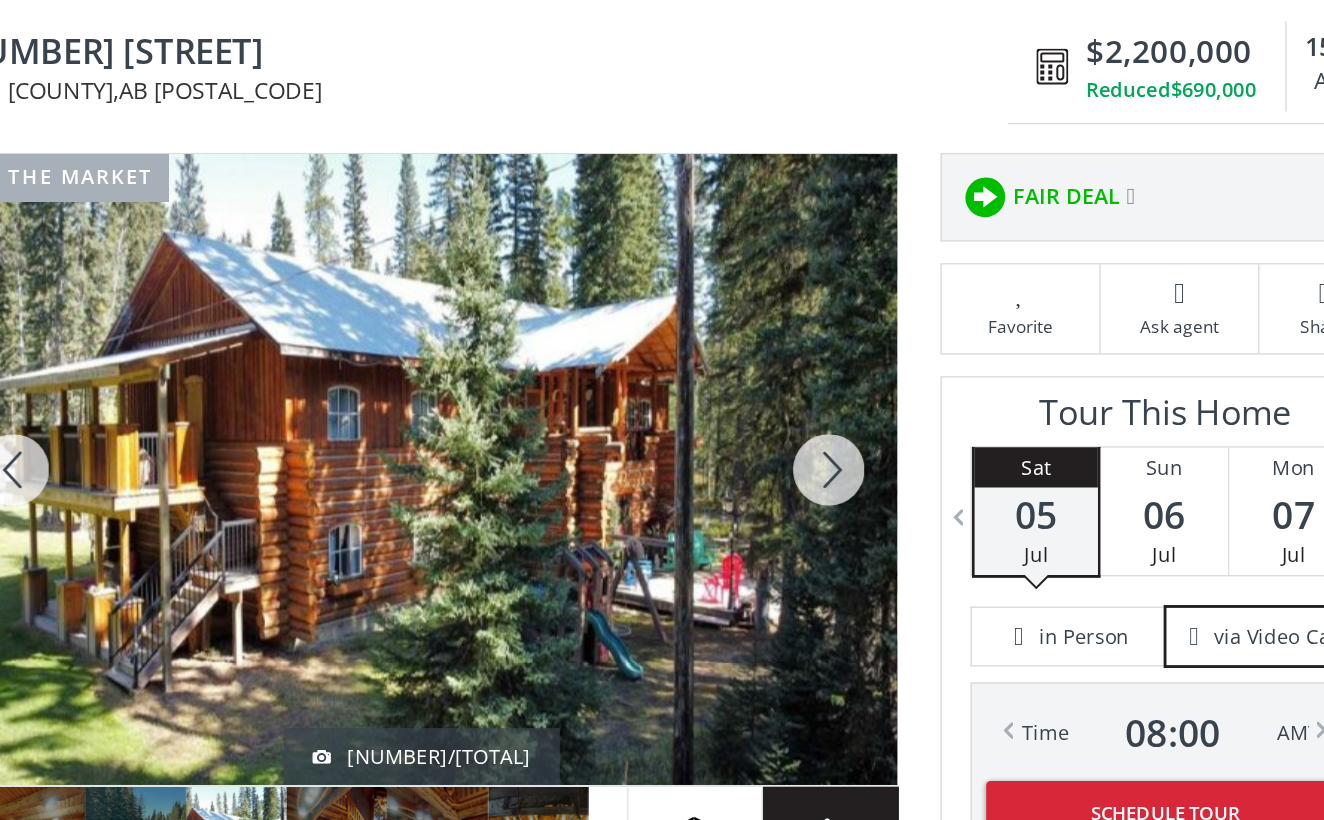 scroll, scrollTop: 47, scrollLeft: 0, axis: vertical 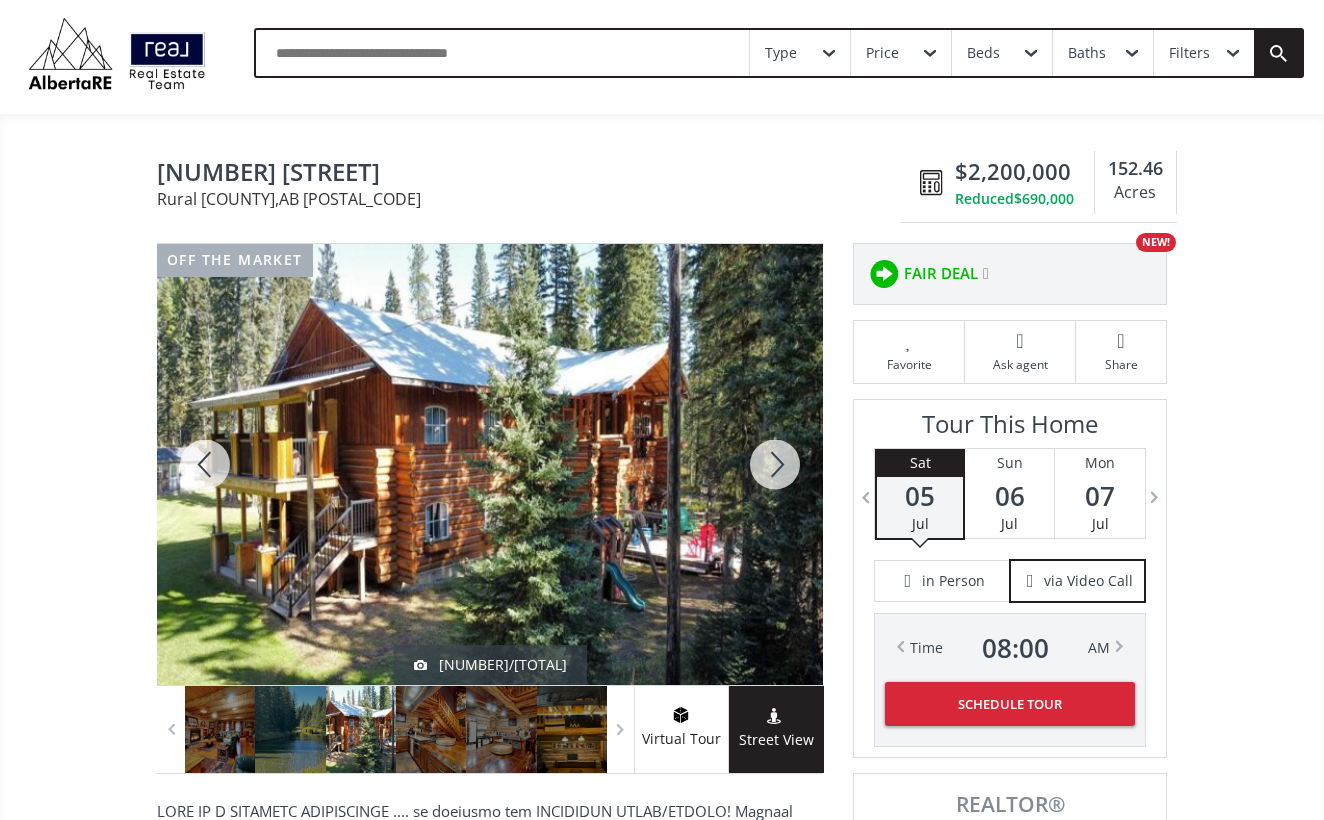 click at bounding box center [775, 464] 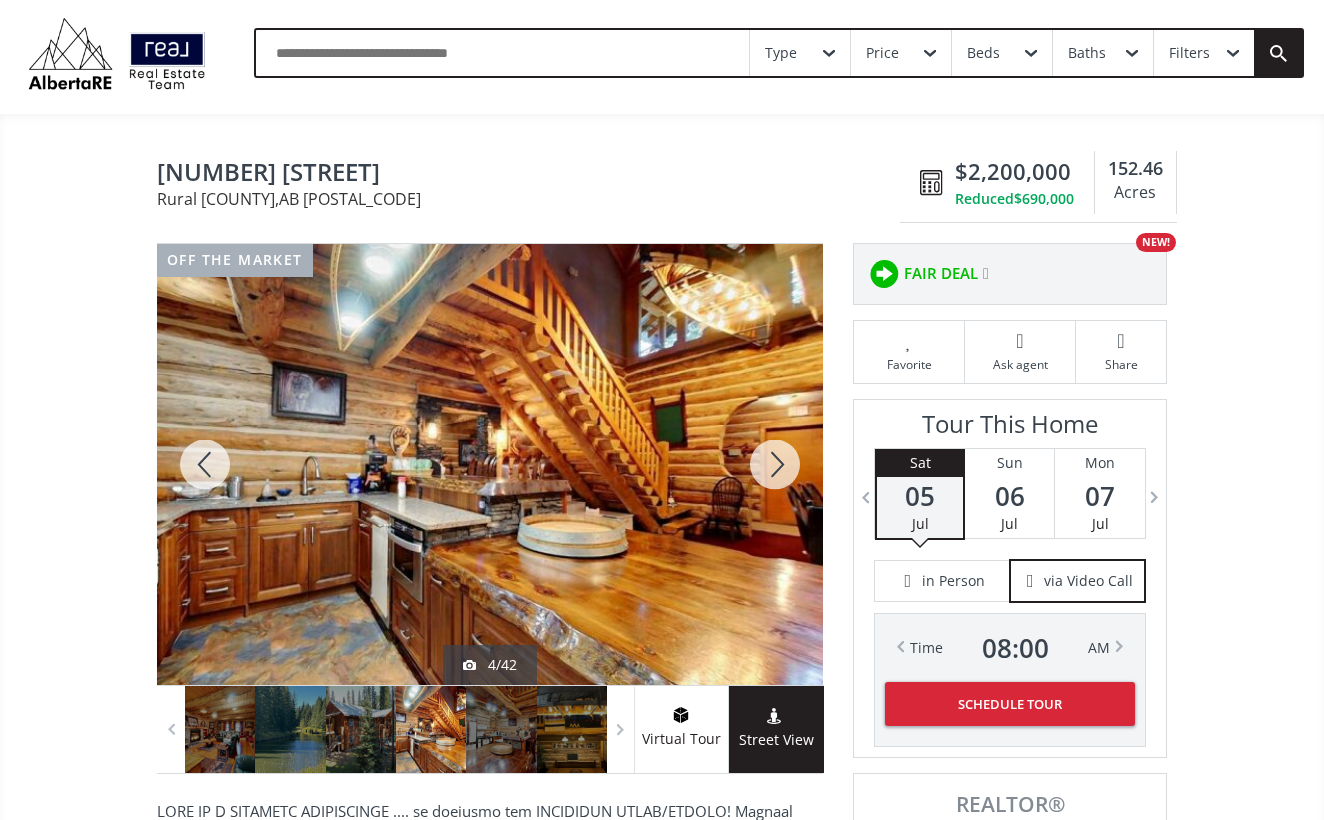 click at bounding box center (205, 464) 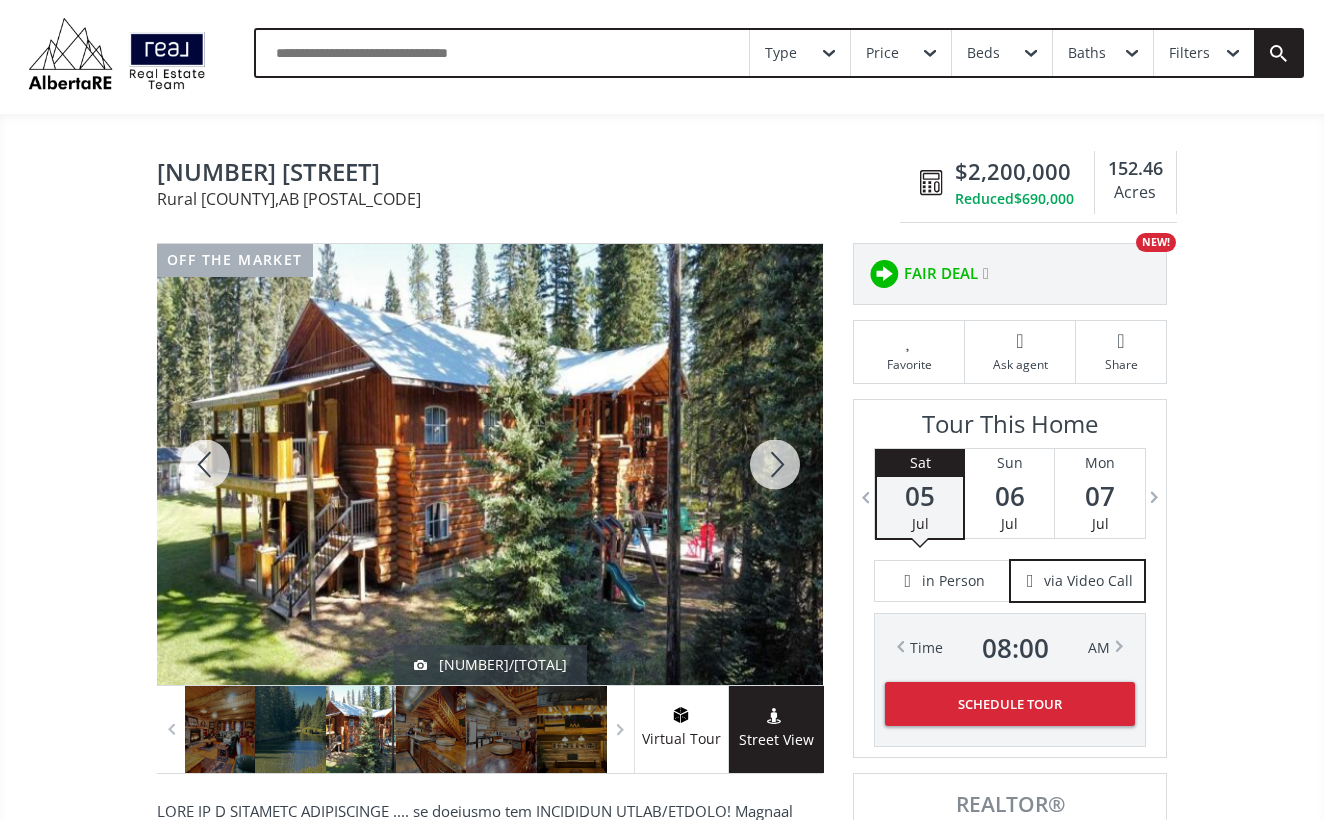 click at bounding box center [205, 464] 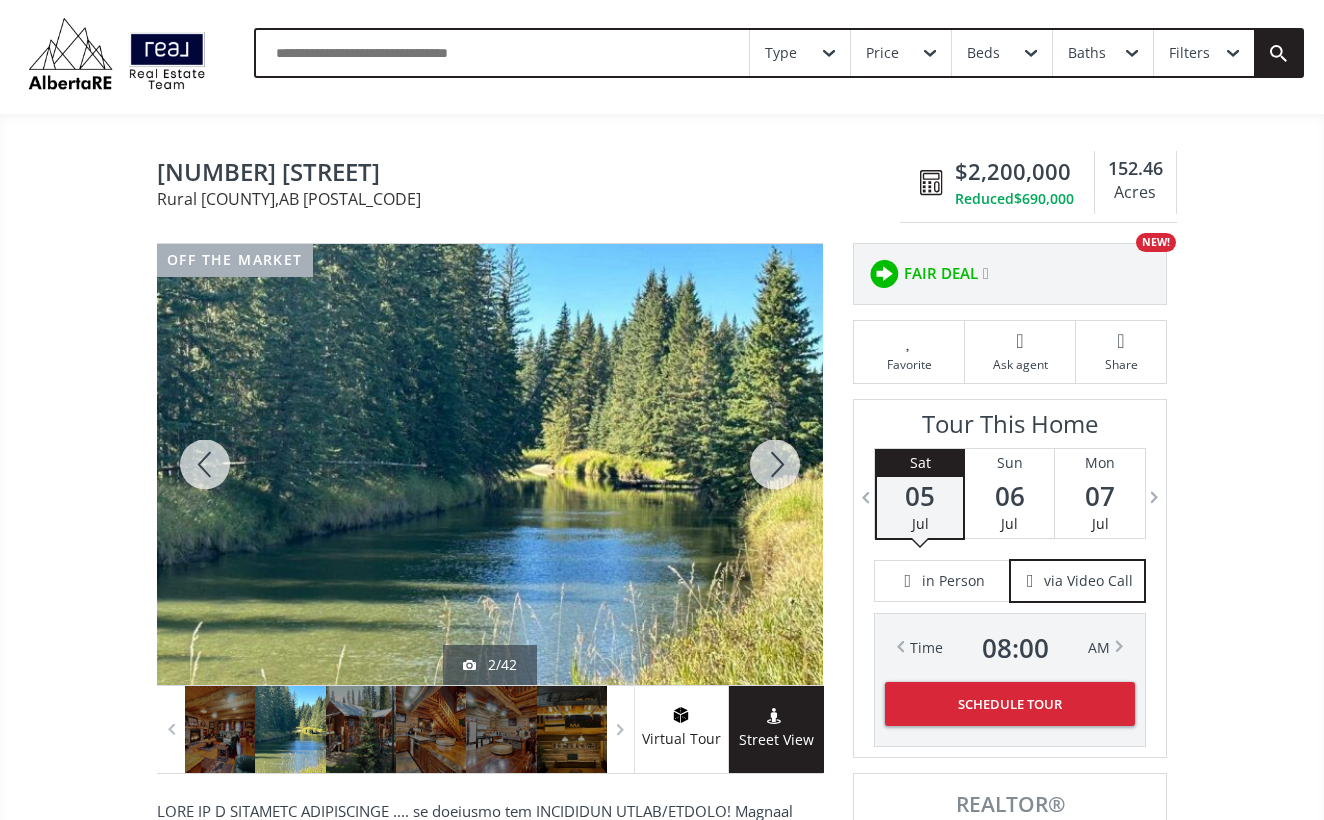 click at bounding box center [775, 464] 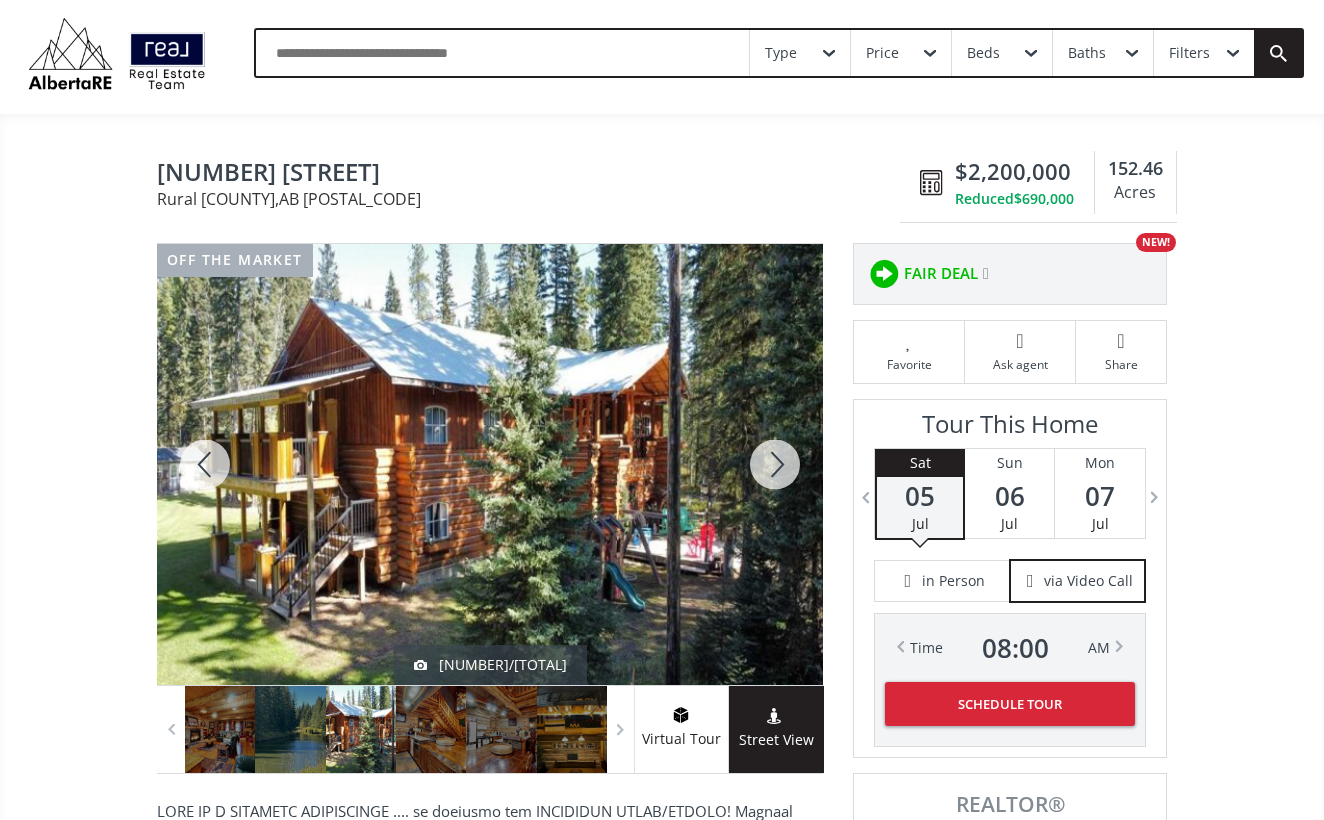 click on "Virtual Tour" at bounding box center (681, 739) 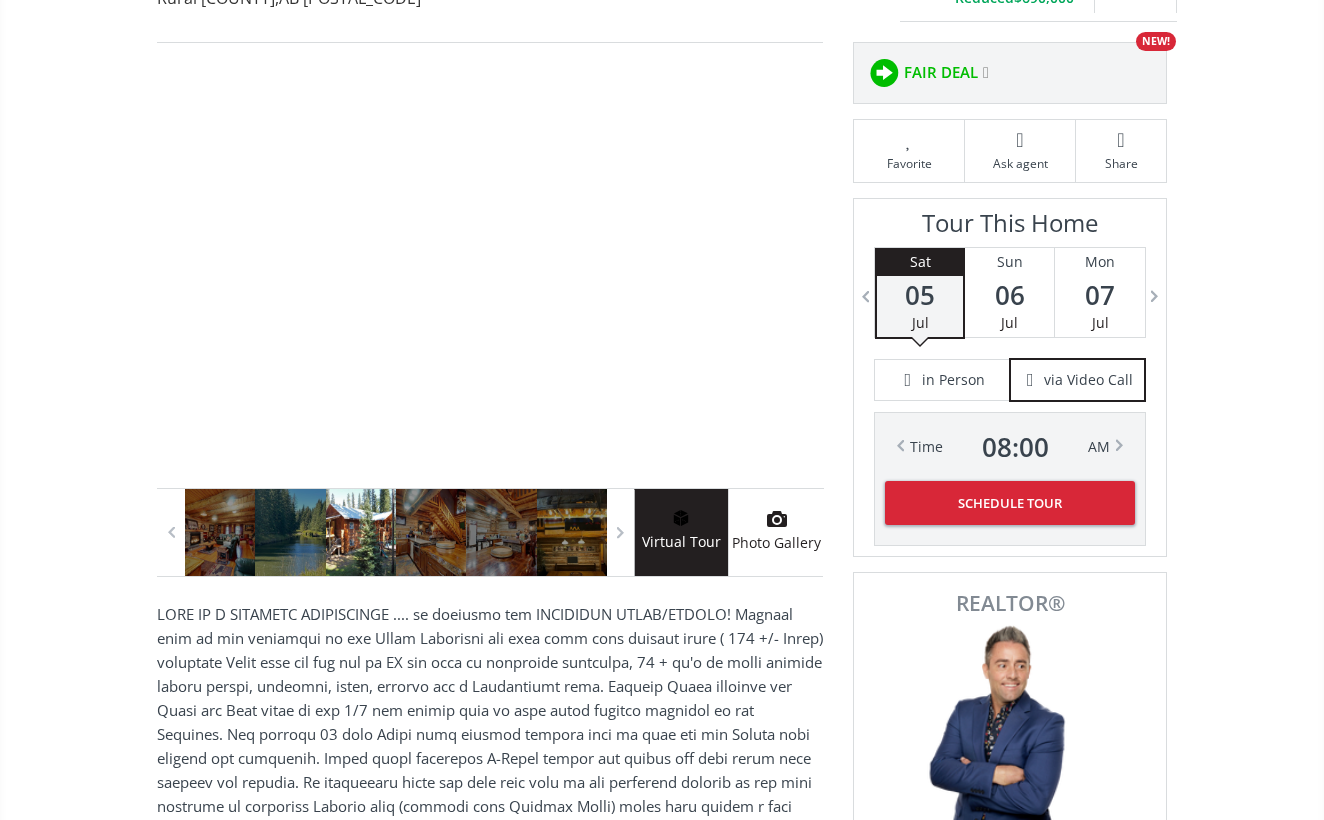 scroll, scrollTop: 247, scrollLeft: 0, axis: vertical 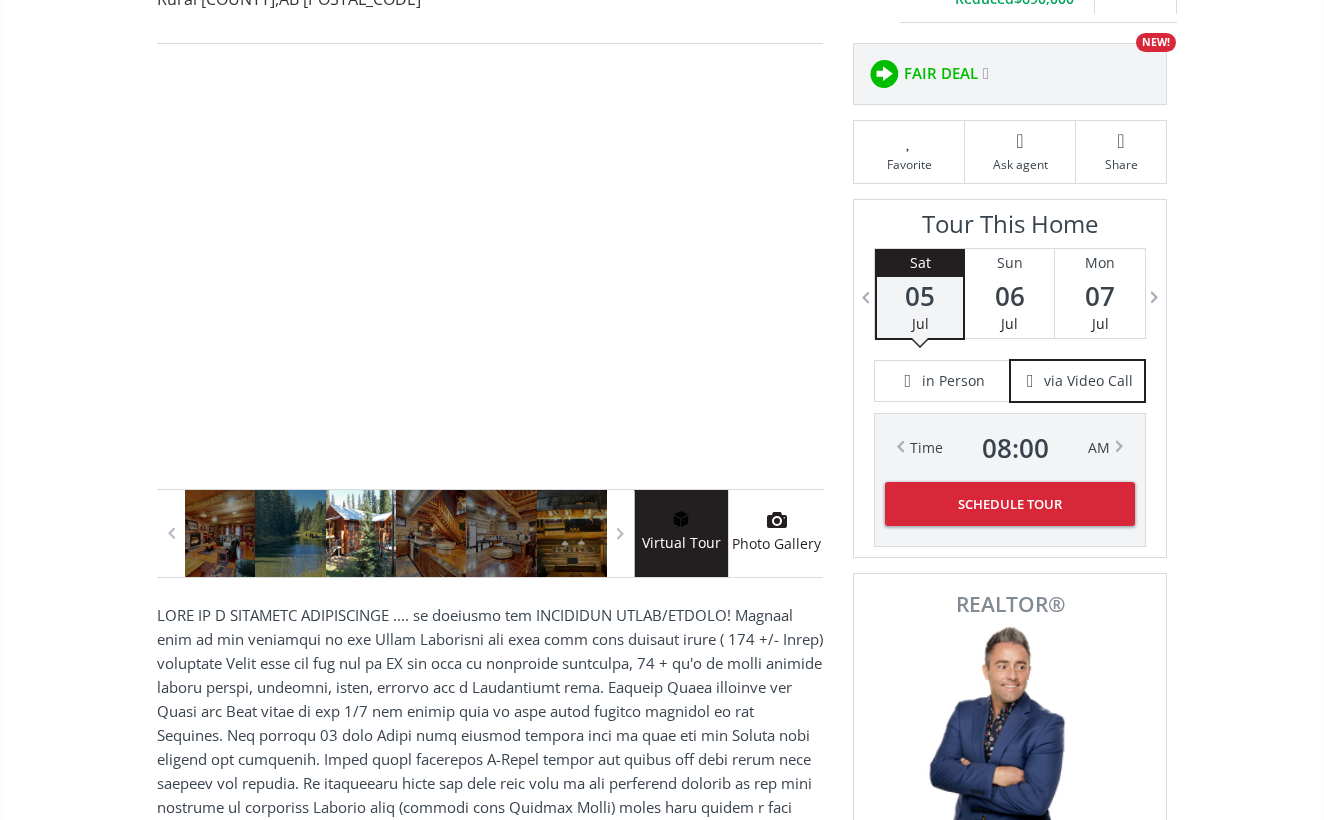click on "[STREET], Rural [COUNTY], AB [POSTAL_CODE] [NUMBER] [STREET]   Rural [COUNTY] ,  AB   [POSTAL_CODE] [PRICE] Reduced  [PRICE] [ACRES] Acres [PRICE] Reduced  [PRICE] Favorite Ask agent Share Virtual Tour Photo Gallery Neighborhood [POSTAL_CODE] Type Farm County [COUNTY] Status OM Listing # [LISTING_NUMBER] Lot Size [ACRES] Listed on site [NUMBER] days Listing Brokerage [BROKERAGE] Listed by: Data is supplied by Pillar 9™ MLS® System. Pillar 9™ is the owner of the copyright in its MLS® System. Data is deemed reliable but is not guaranteed accurate by Pillar 9™. The trademarks MLS®, Multiple Listing Service® and the associated logos are owned by The Canadian Real Estate Association (CREA) and identify the quality of services provided by real estate professionals who are members of CREA. Used under license.
Last updated: [DATE] [TIME]  Click for Map Smart Commute Planner How Much Is My Home Worth? Get an instant home-value estimate Enter your street address Date" at bounding box center [662, 2484] 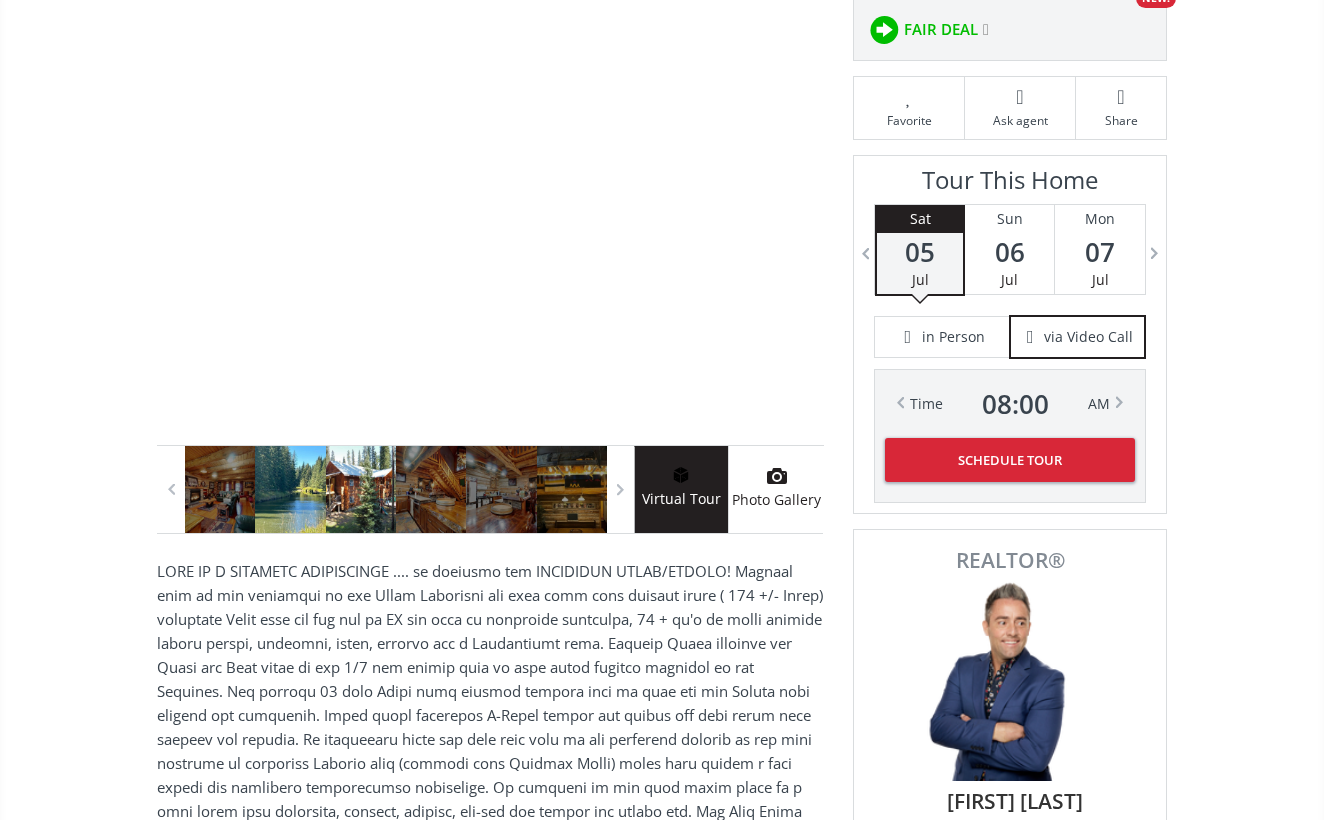 scroll, scrollTop: 296, scrollLeft: 0, axis: vertical 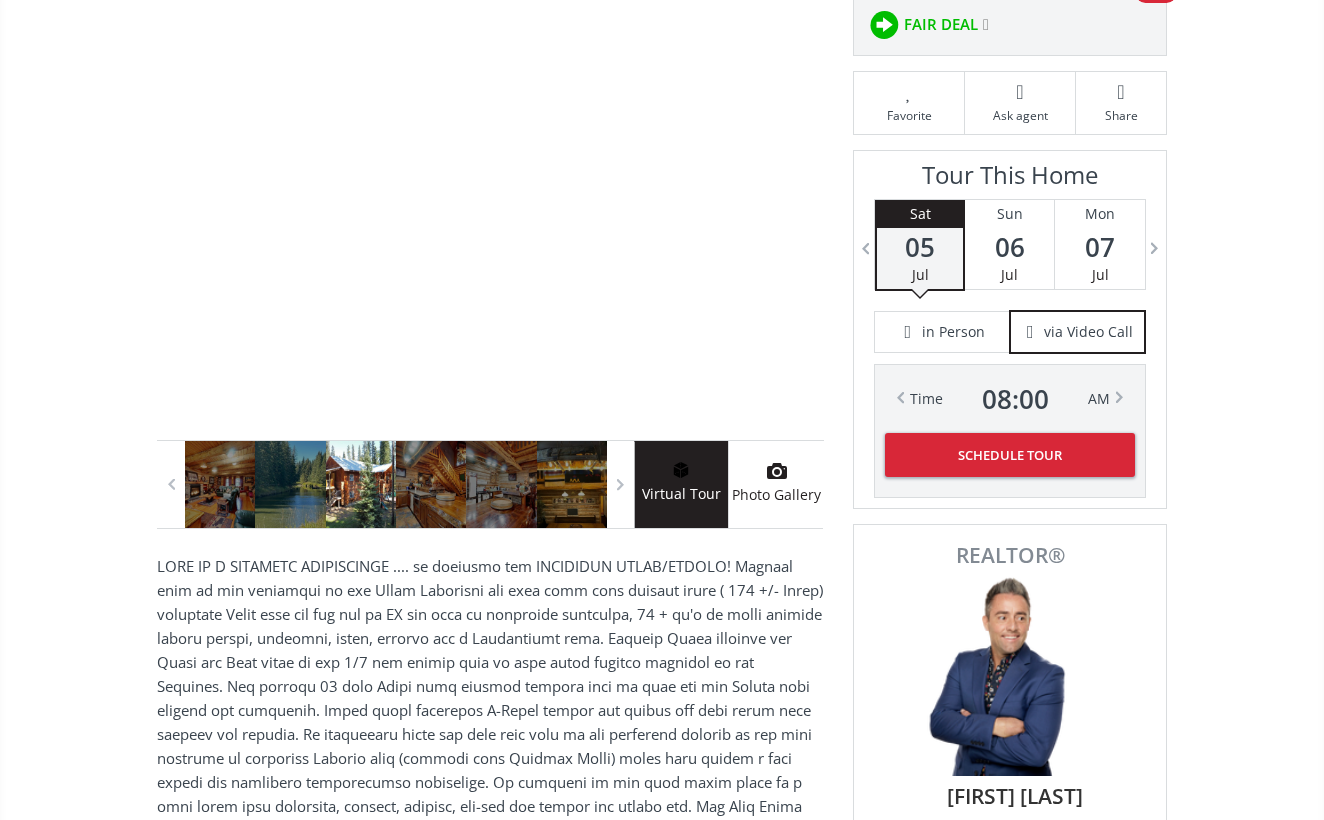 click on "[STREET], Rural [COUNTY], AB [POSTAL_CODE] [NUMBER] [STREET]   Rural [COUNTY] ,  AB   [POSTAL_CODE] [PRICE] Reduced  [PRICE] [ACRES] Acres [PRICE] Reduced  [PRICE] Favorite Ask agent Share Virtual Tour Photo Gallery Neighborhood [POSTAL_CODE] Type Farm County [COUNTY] Status OM Listing # [LISTING_NUMBER] Lot Size [ACRES] Listed on site [NUMBER] days Listing Brokerage [BROKERAGE] Listed by: Data is supplied by Pillar 9™ MLS® System. Pillar 9™ is the owner of the copyright in its MLS® System. Data is deemed reliable but is not guaranteed accurate by Pillar 9™. The trademarks MLS®, Multiple Listing Service® and the associated logos are owned by The Canadian Real Estate Association (CREA) and identify the quality of services provided by real estate professionals who are members of CREA. Used under license.
Last updated: [DATE] [TIME]  Click for Map Smart Commute Planner How Much Is My Home Worth? Get an instant home-value estimate Enter your street address Date" at bounding box center (662, 2435) 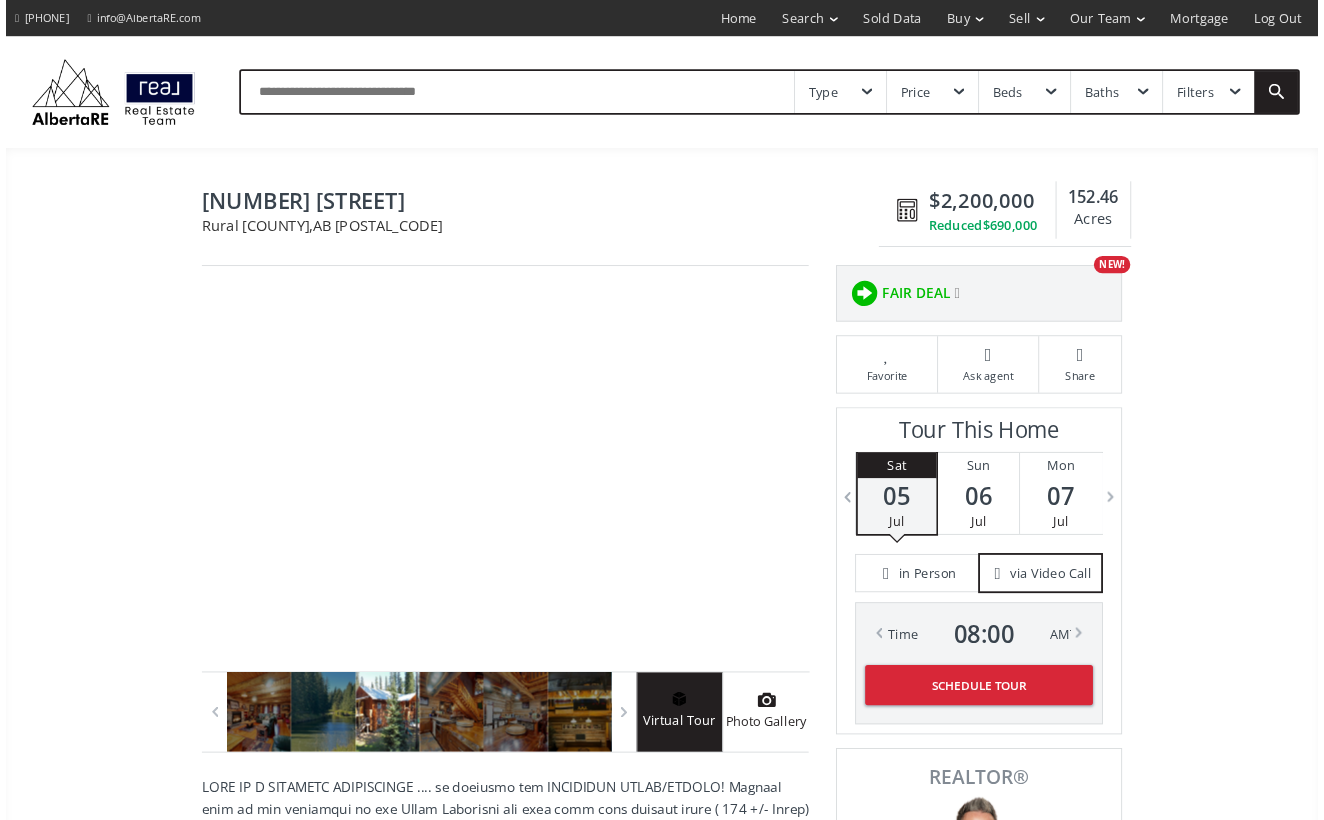 scroll, scrollTop: 296, scrollLeft: 0, axis: vertical 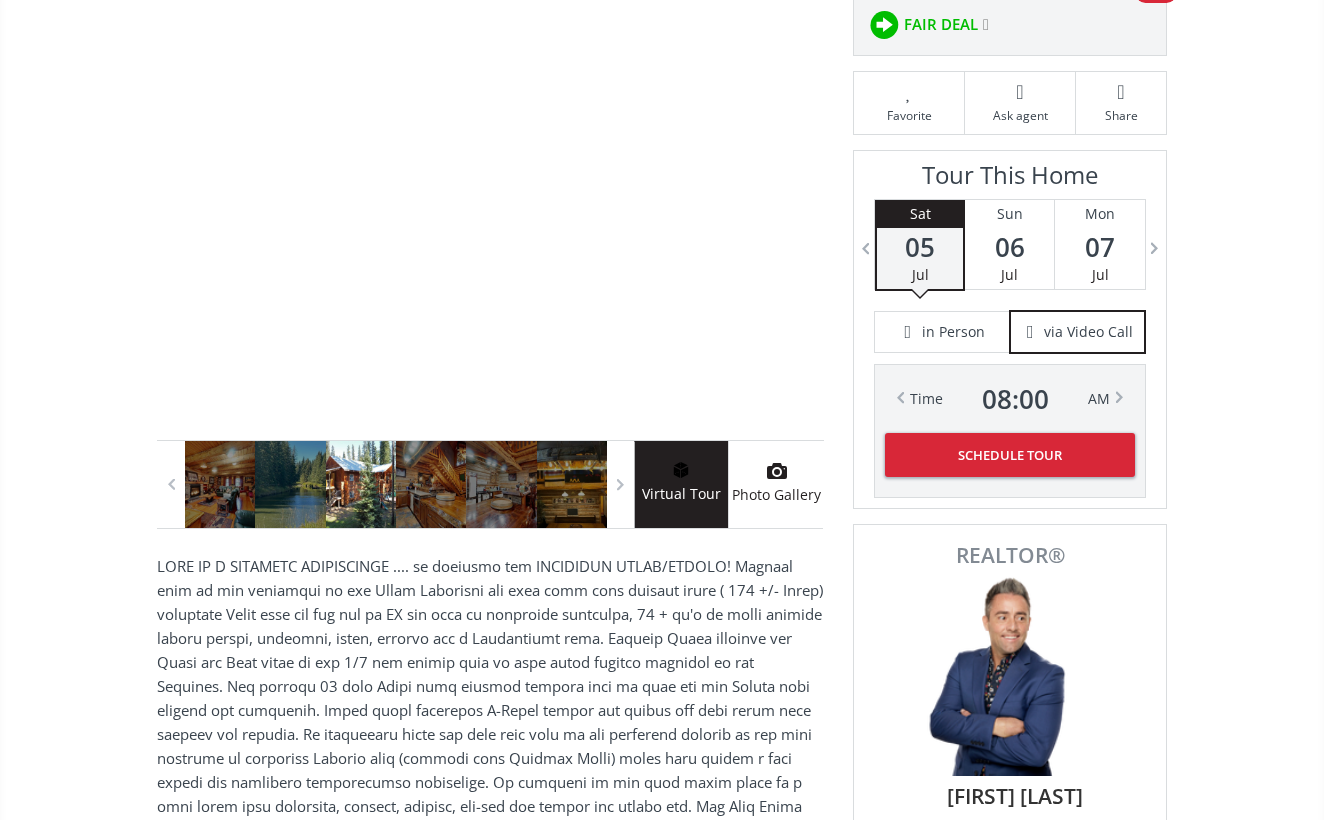 click on "[STREET], Rural [COUNTY], AB [POSTAL_CODE] [NUMBER] [STREET]   Rural [COUNTY] ,  AB   [POSTAL_CODE] [PRICE] Reduced  [PRICE] [ACRES] Acres [PRICE] Reduced  [PRICE] Favorite Ask agent Share Virtual Tour Photo Gallery Neighborhood [POSTAL_CODE] Type Farm County [COUNTY] Status OM Listing # [LISTING_NUMBER] Lot Size [ACRES] Listed on site [NUMBER] days Listing Brokerage [BROKERAGE] Listed by: Data is supplied by Pillar 9™ MLS® System. Pillar 9™ is the owner of the copyright in its MLS® System. Data is deemed reliable but is not guaranteed accurate by Pillar 9™. The trademarks MLS®, Multiple Listing Service® and the associated logos are owned by The Canadian Real Estate Association (CREA) and identify the quality of services provided by real estate professionals who are members of CREA. Used under license.
Last updated: [DATE] [TIME]  Click for Map Smart Commute Planner How Much Is My Home Worth? Get an instant home-value estimate Enter your street address Date" at bounding box center [662, 2435] 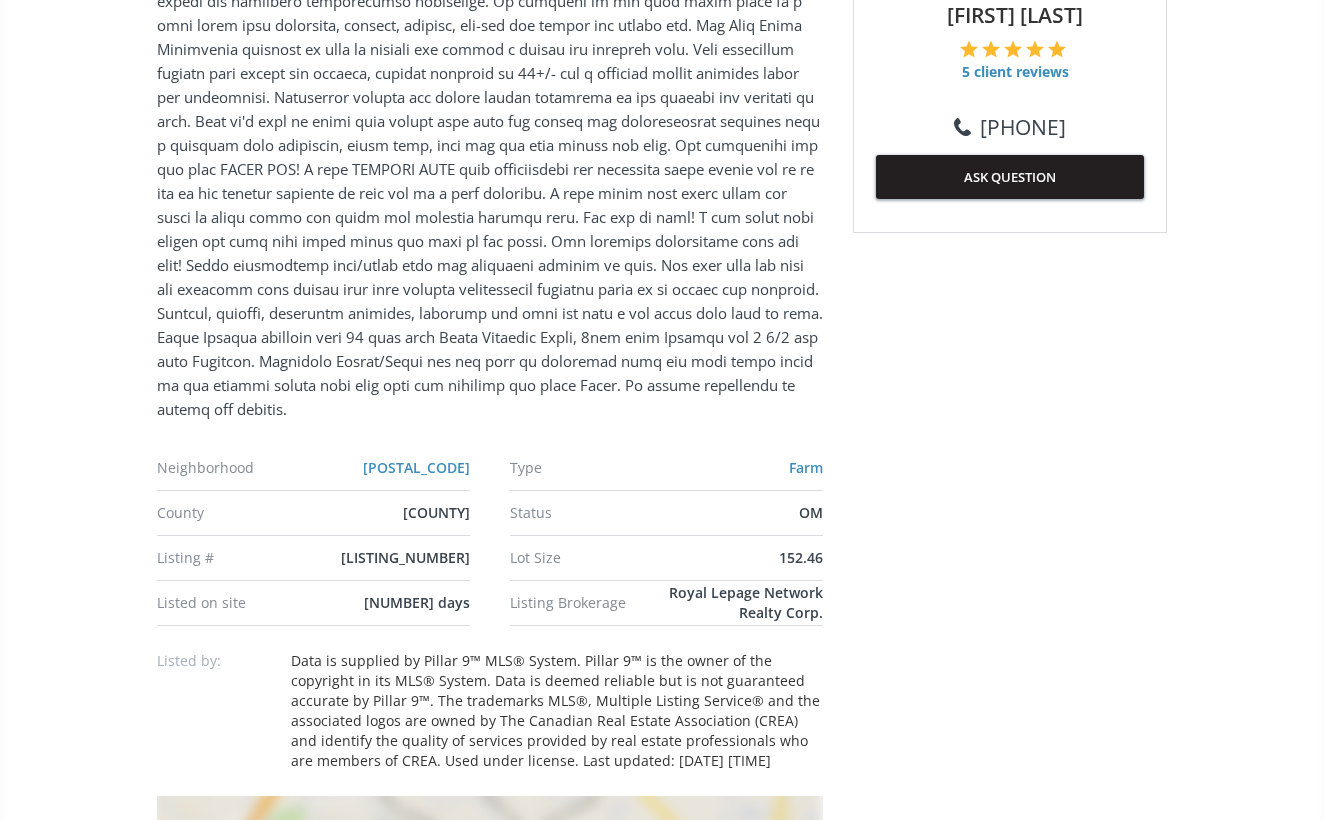 scroll, scrollTop: 1077, scrollLeft: 0, axis: vertical 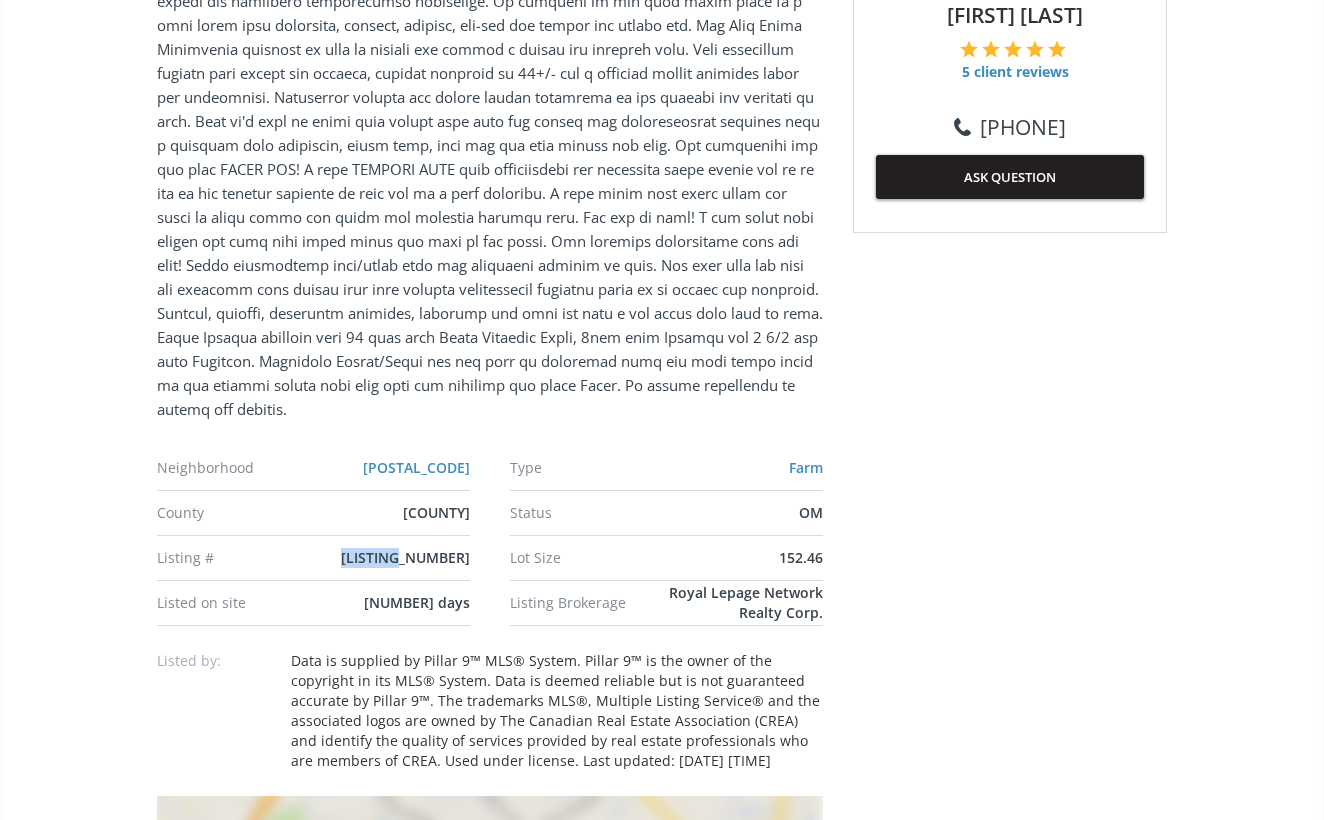 click on "[LISTING_NUMBER]" at bounding box center [436, 512] 